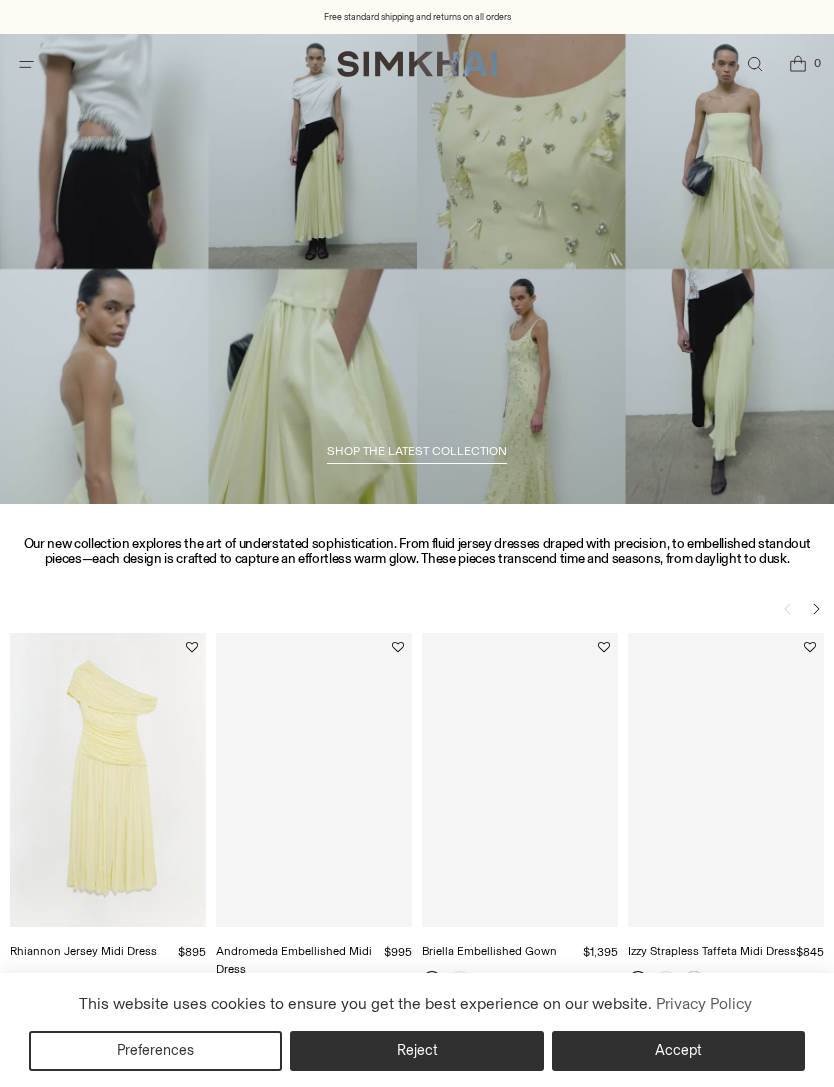 scroll, scrollTop: 0, scrollLeft: 0, axis: both 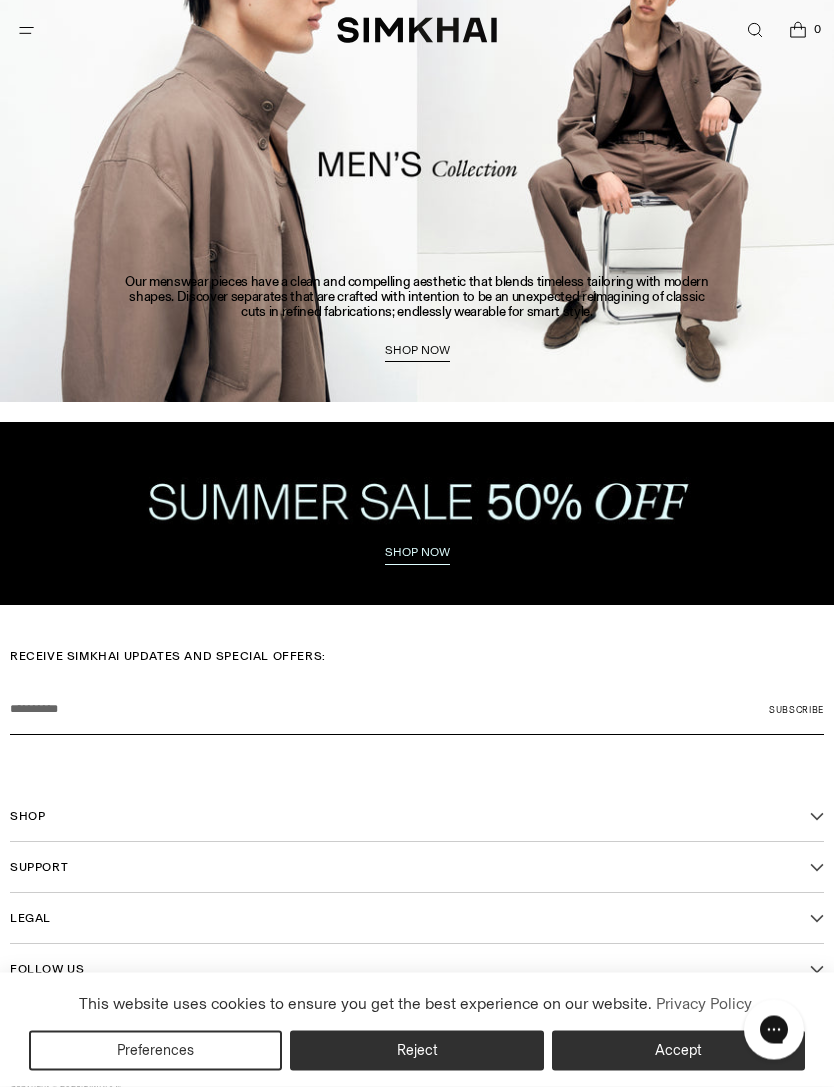click on "Shop now" at bounding box center (417, 553) 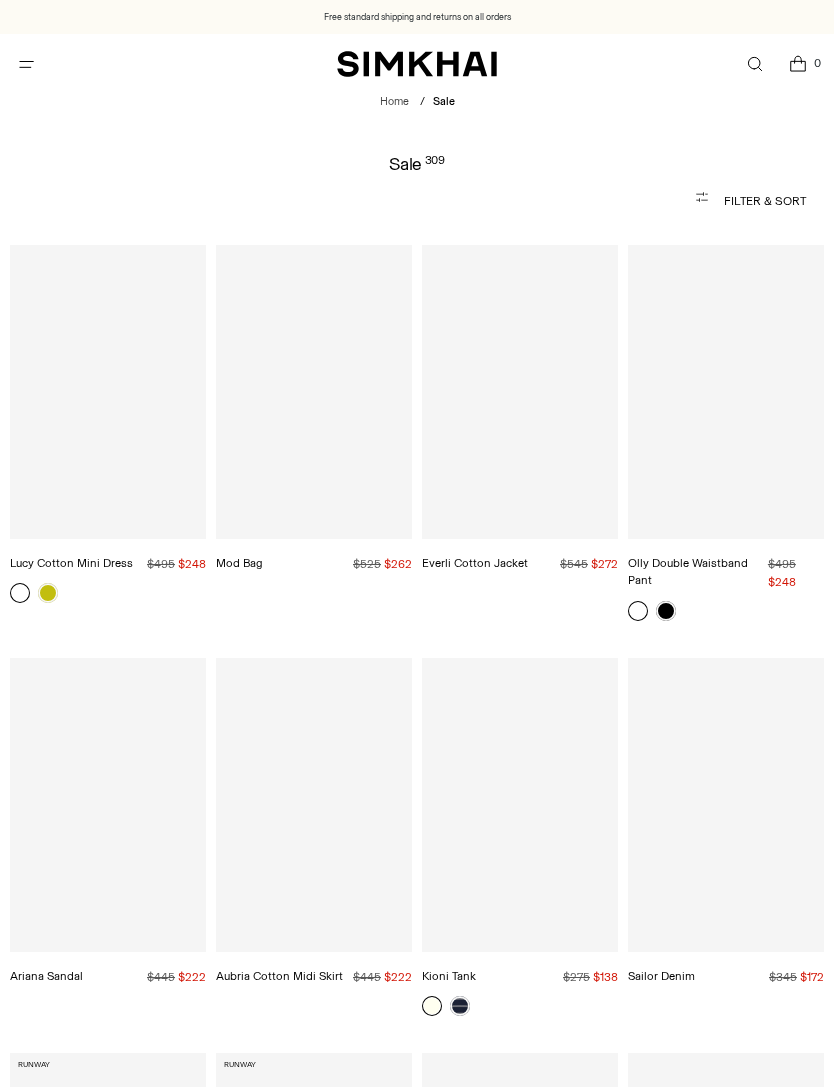 scroll, scrollTop: 0, scrollLeft: 0, axis: both 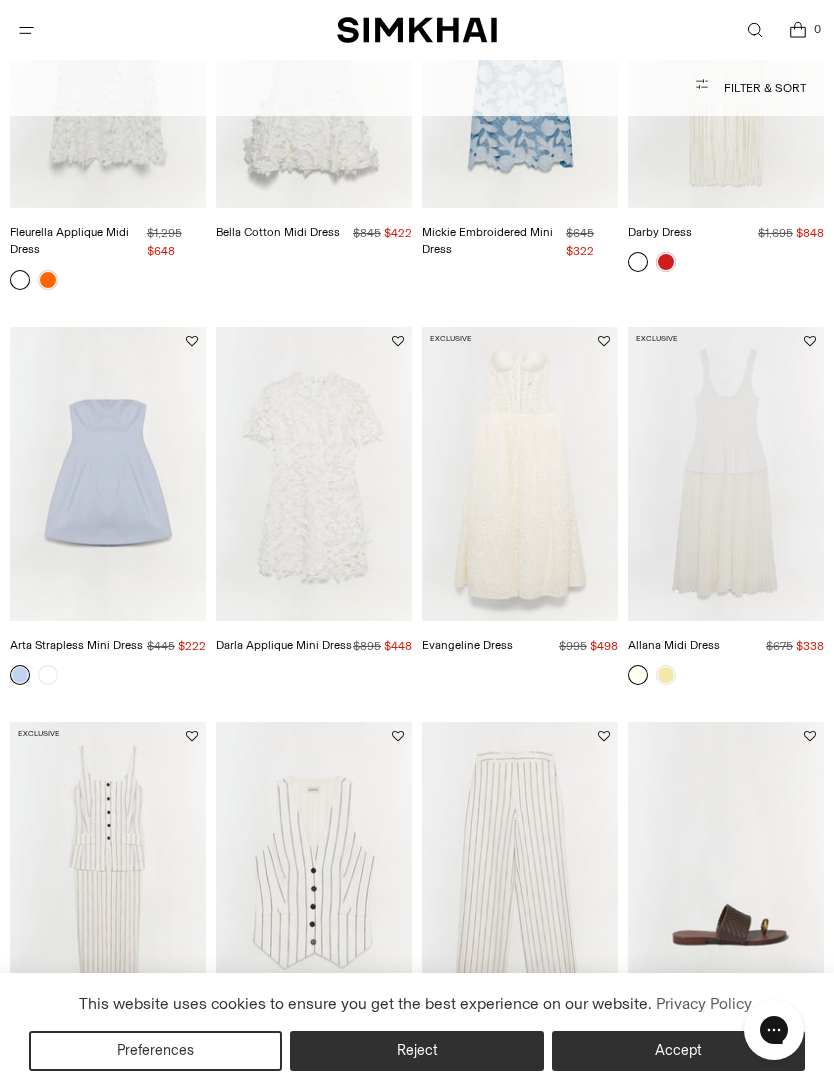 click at bounding box center [314, 474] 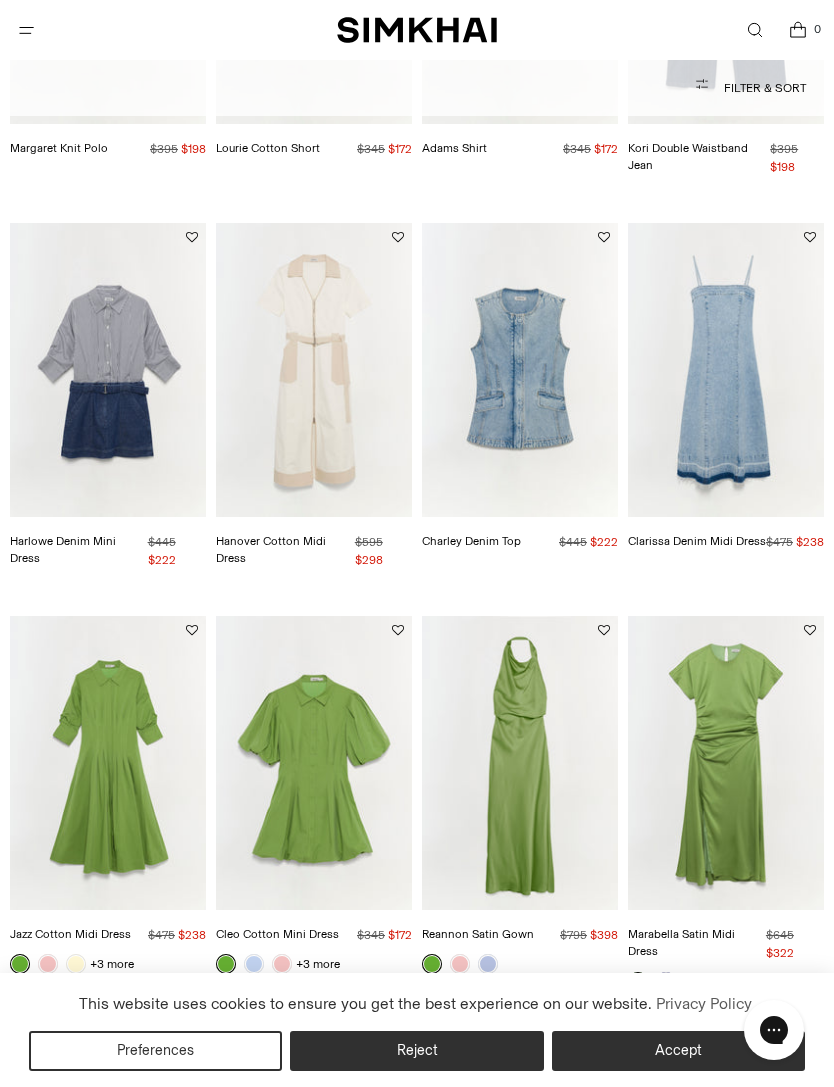 scroll, scrollTop: 4023, scrollLeft: 0, axis: vertical 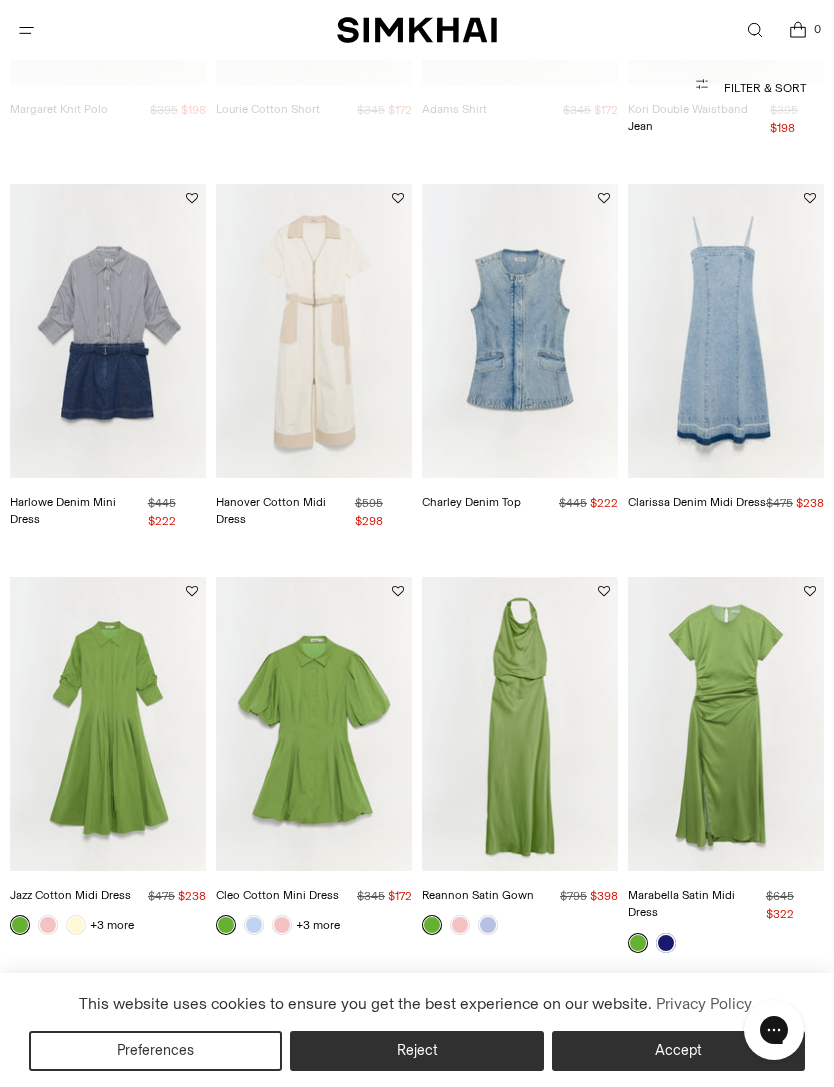 click at bounding box center [726, 724] 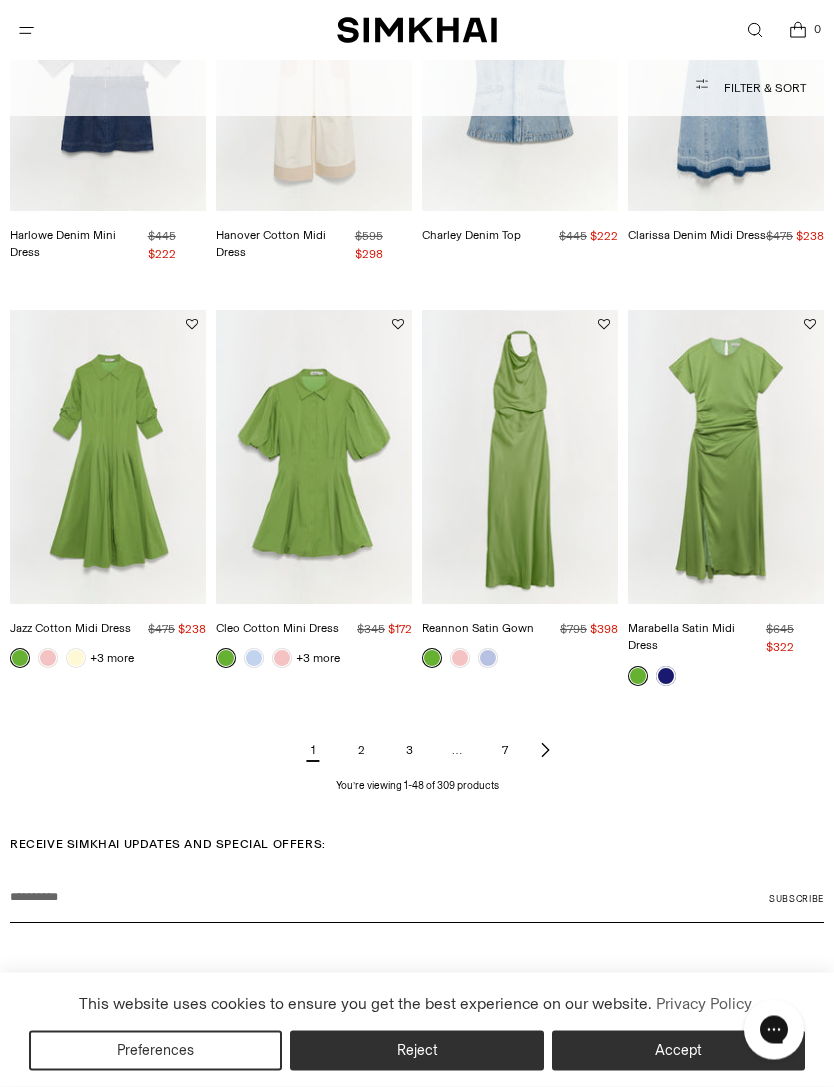 scroll, scrollTop: 4290, scrollLeft: 0, axis: vertical 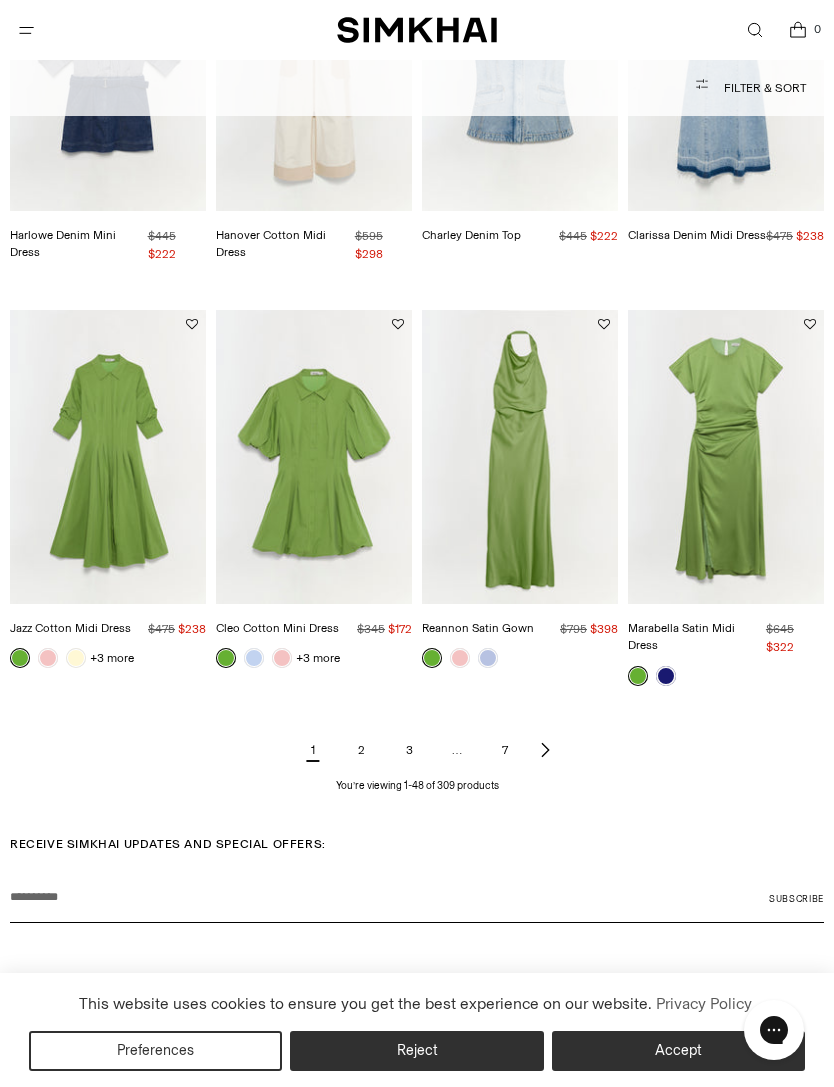 click at bounding box center [520, 457] 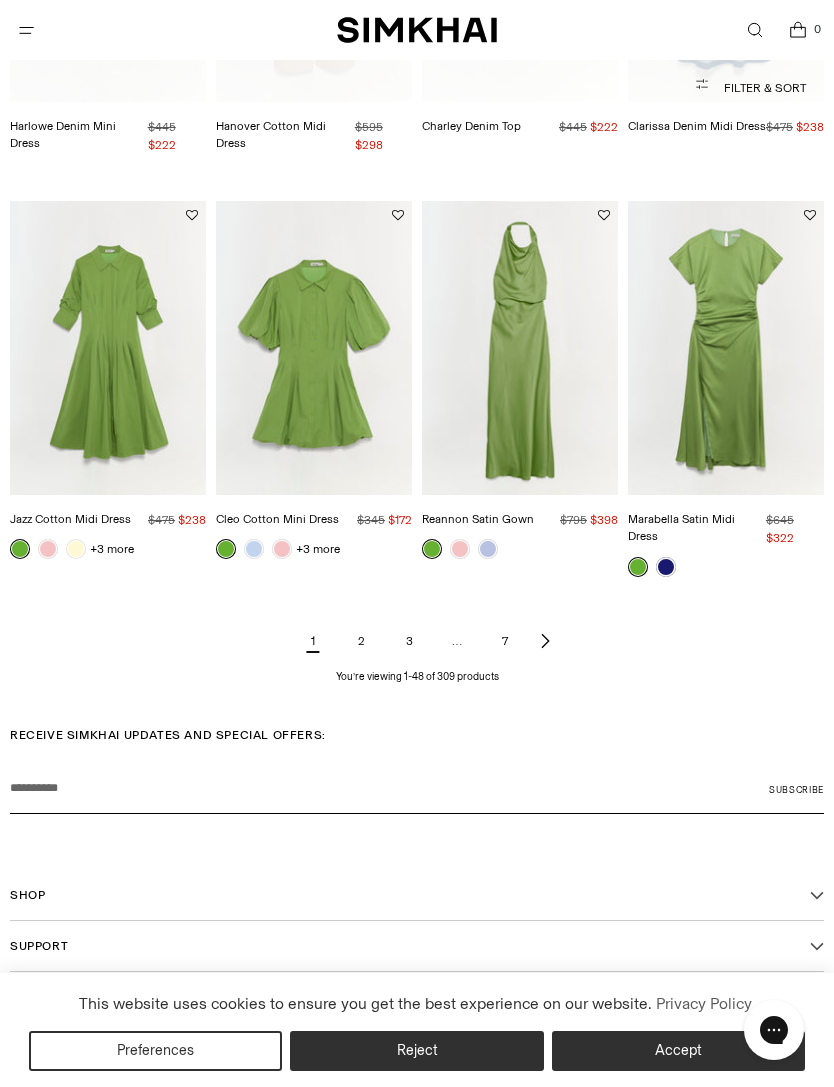 scroll, scrollTop: 4398, scrollLeft: 0, axis: vertical 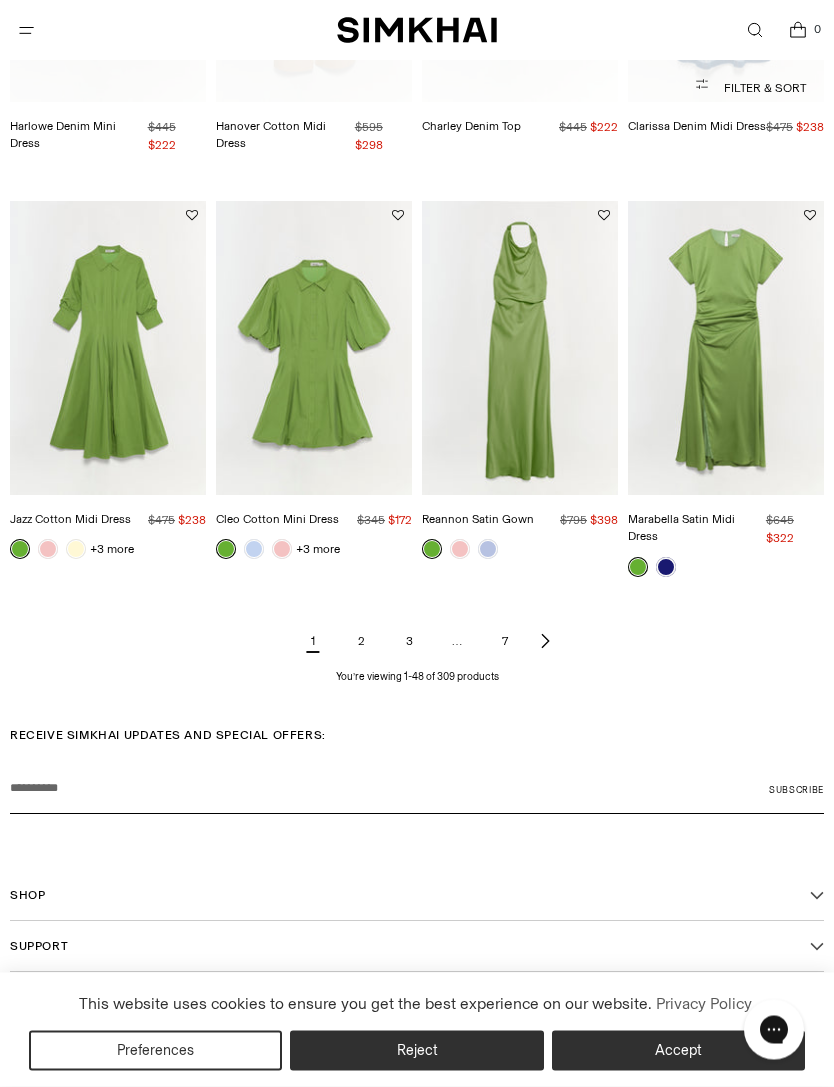 click 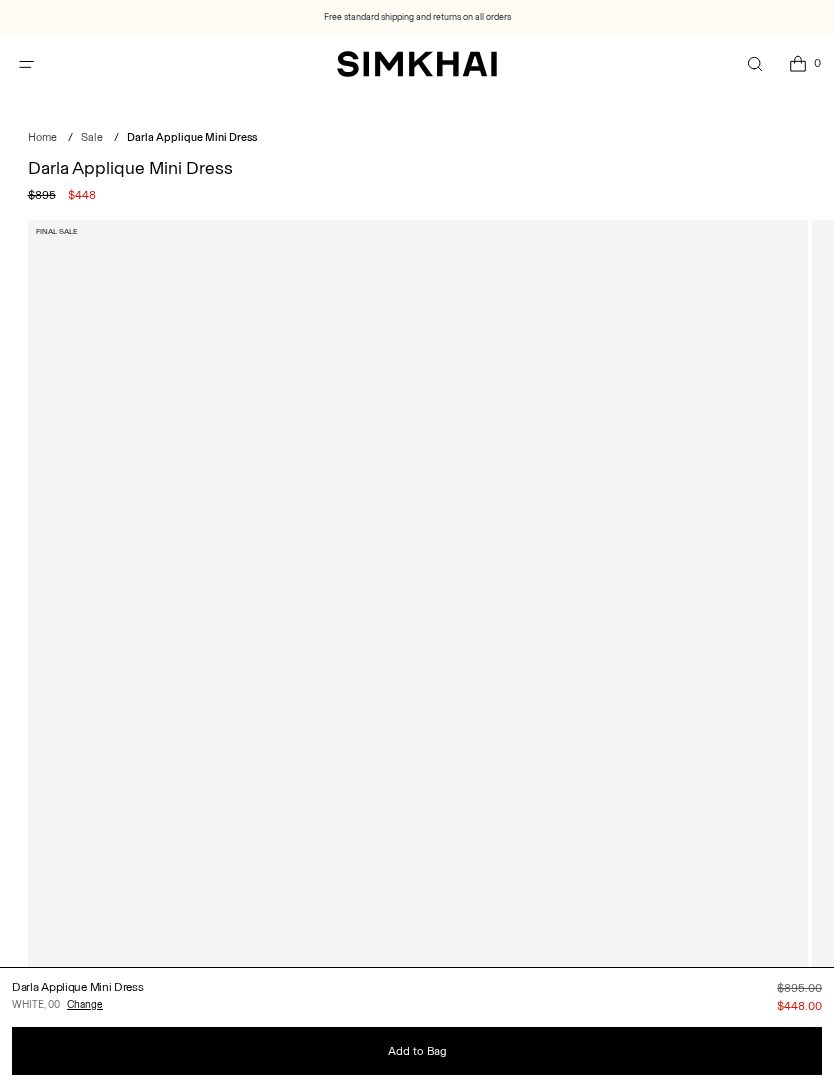 scroll, scrollTop: 0, scrollLeft: 0, axis: both 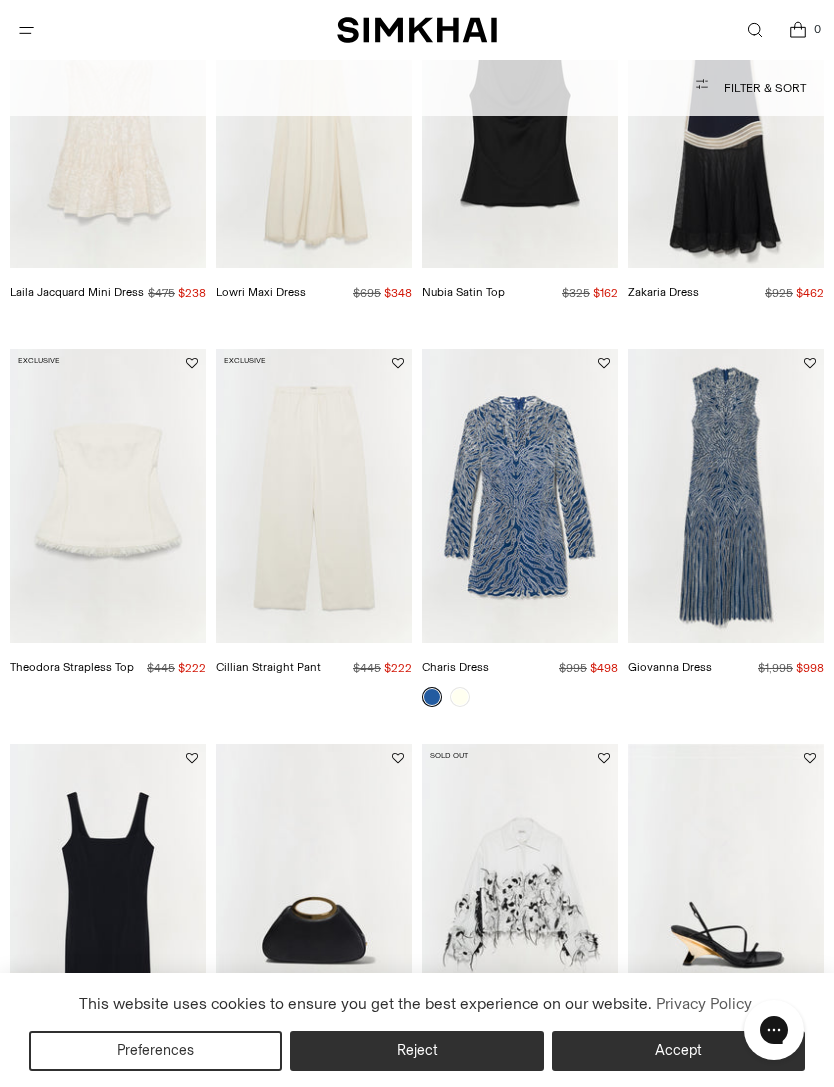 click at bounding box center (726, 496) 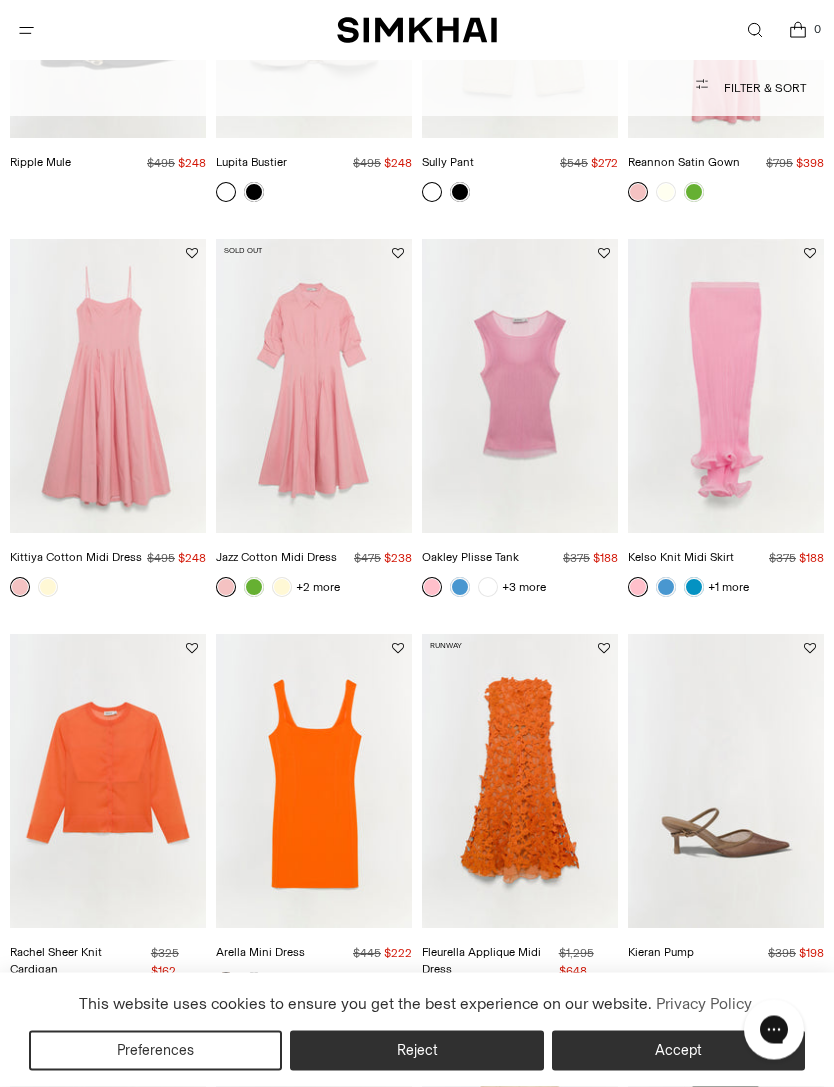 scroll, scrollTop: 2784, scrollLeft: 0, axis: vertical 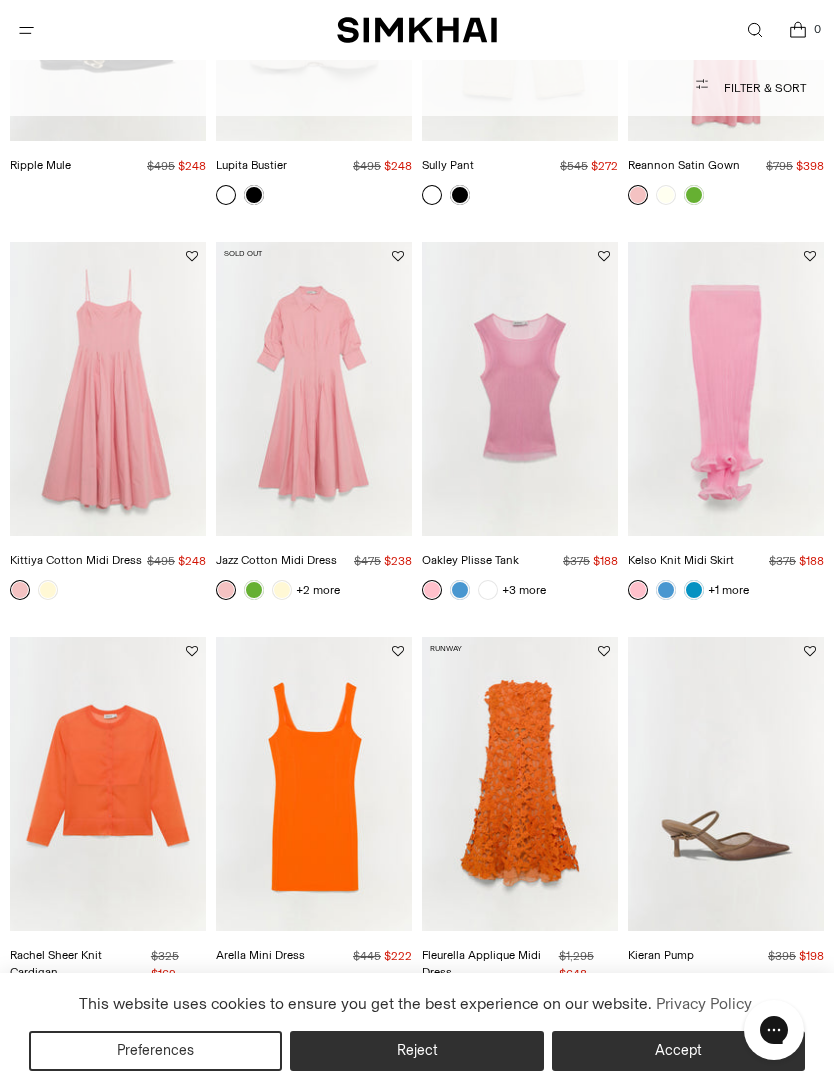 click at bounding box center (520, 389) 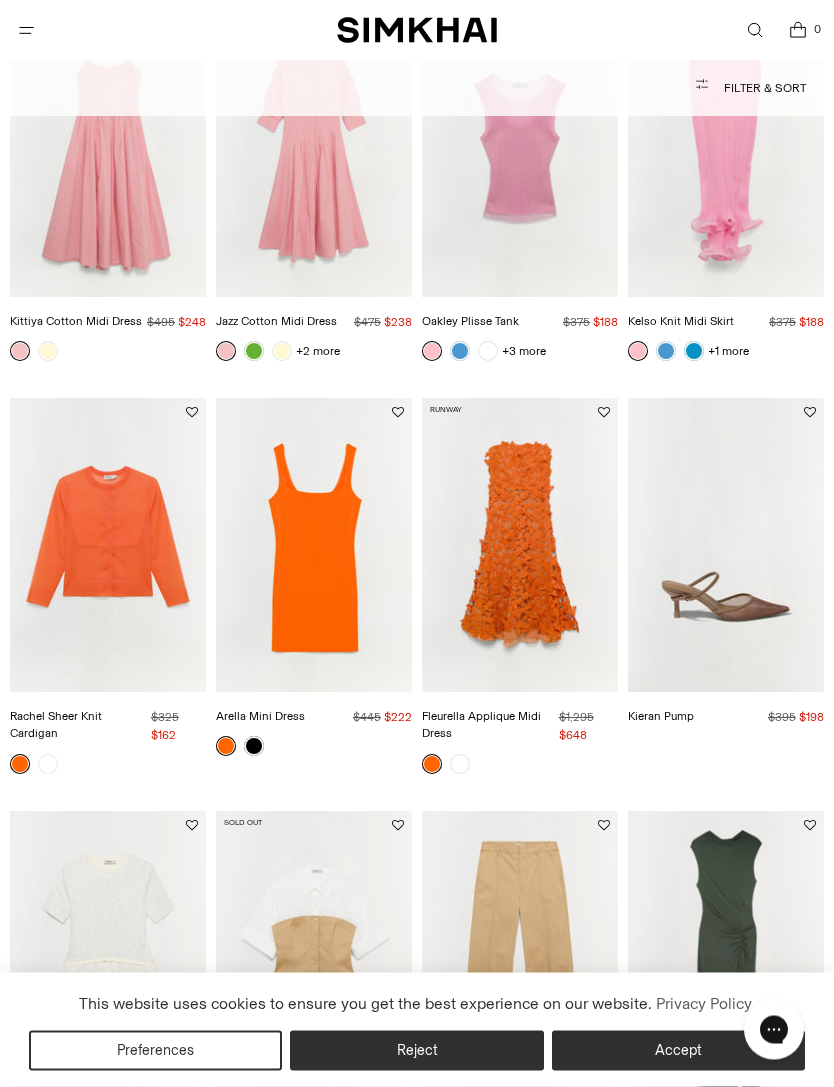 scroll, scrollTop: 3023, scrollLeft: 0, axis: vertical 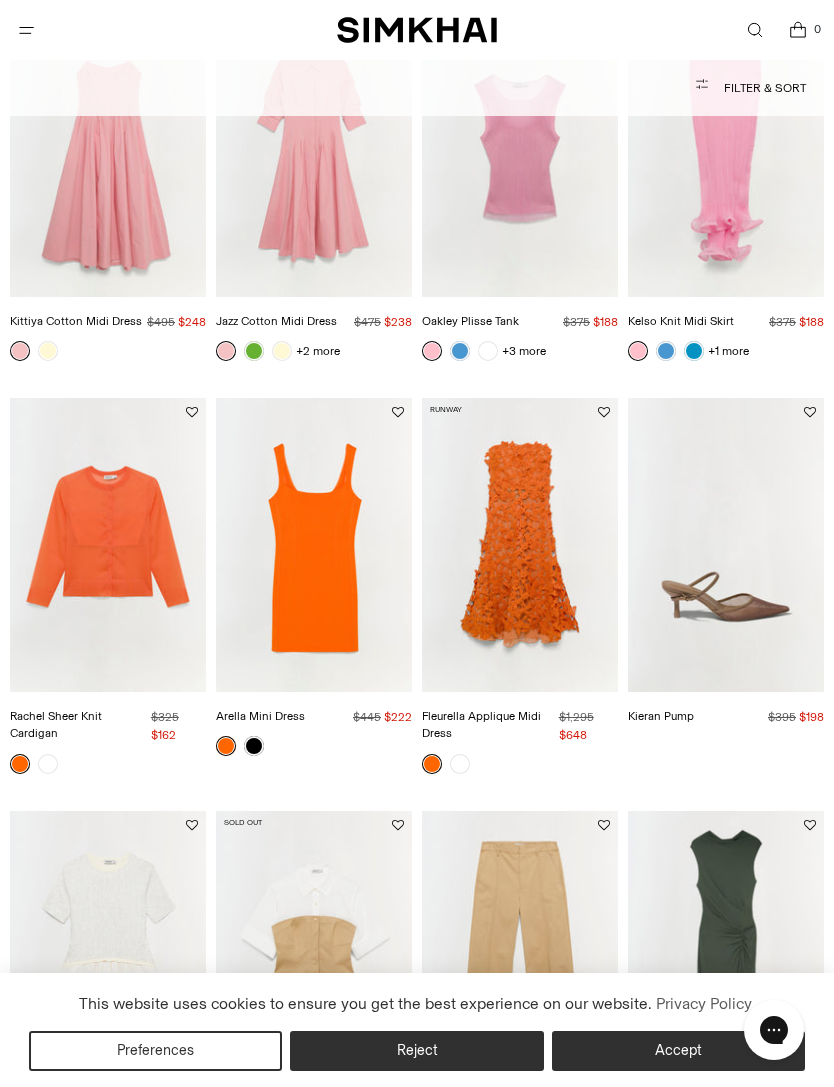 click at bounding box center [520, 545] 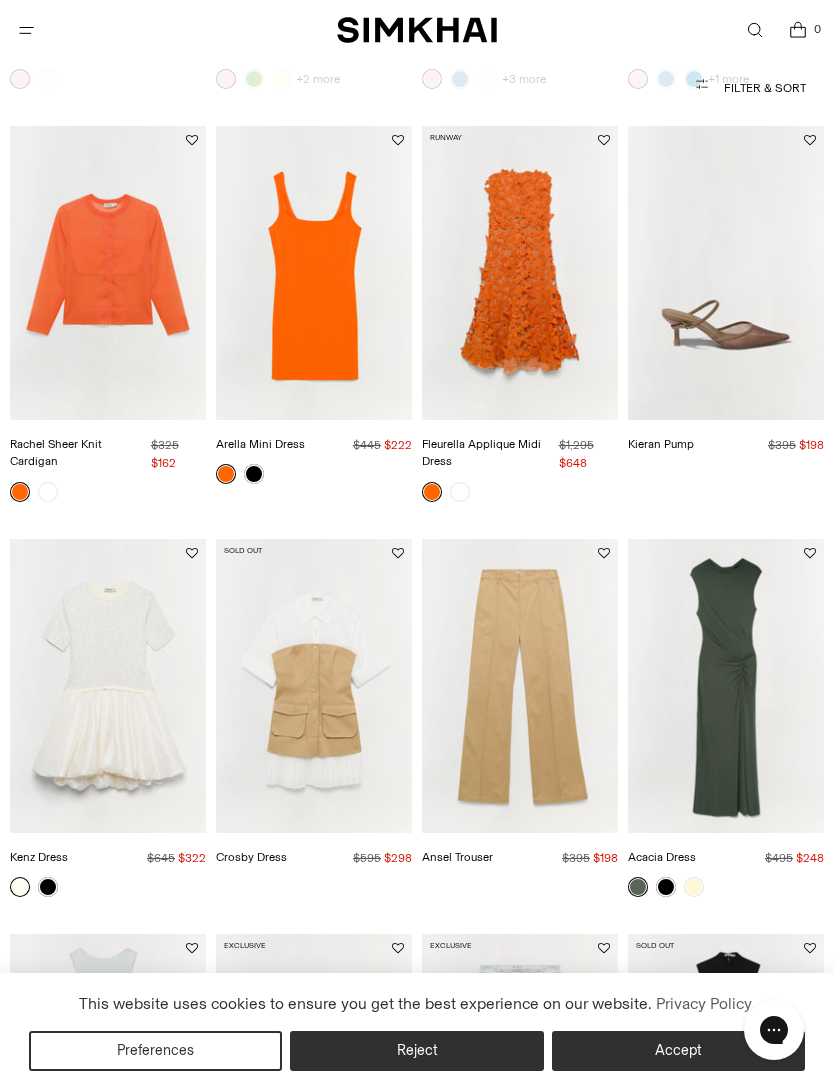 scroll, scrollTop: 3326, scrollLeft: 0, axis: vertical 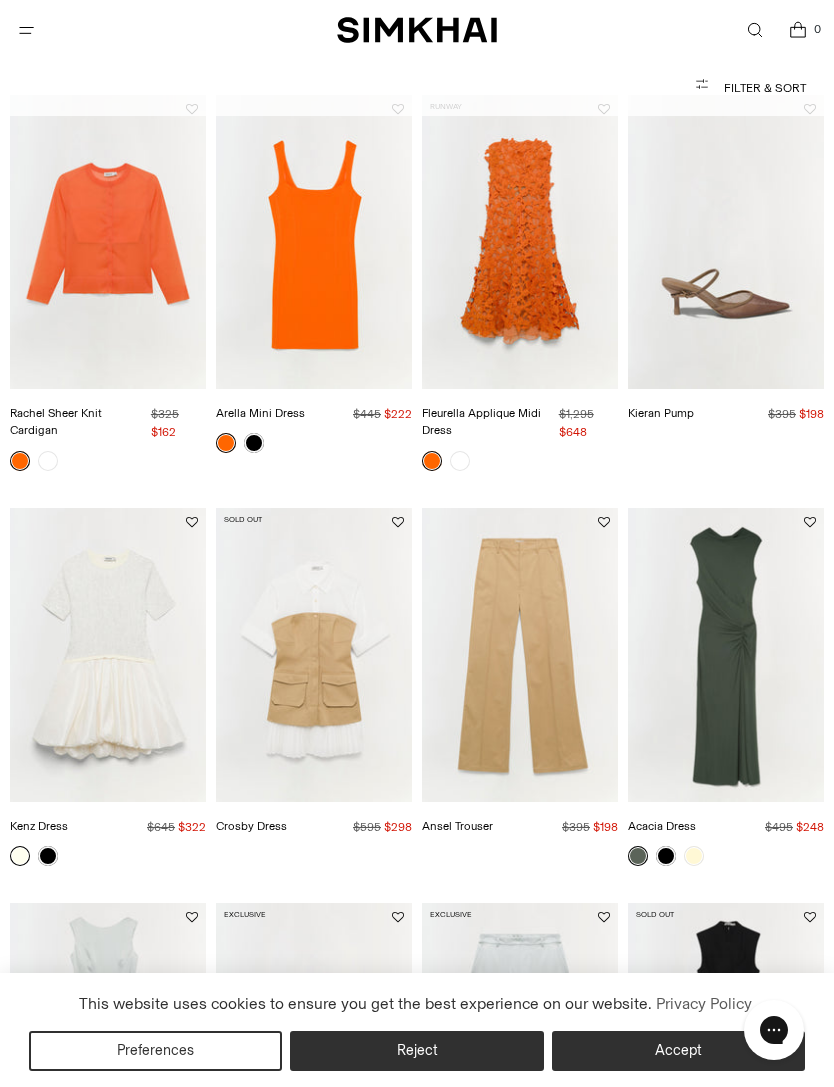 click at bounding box center (666, 856) 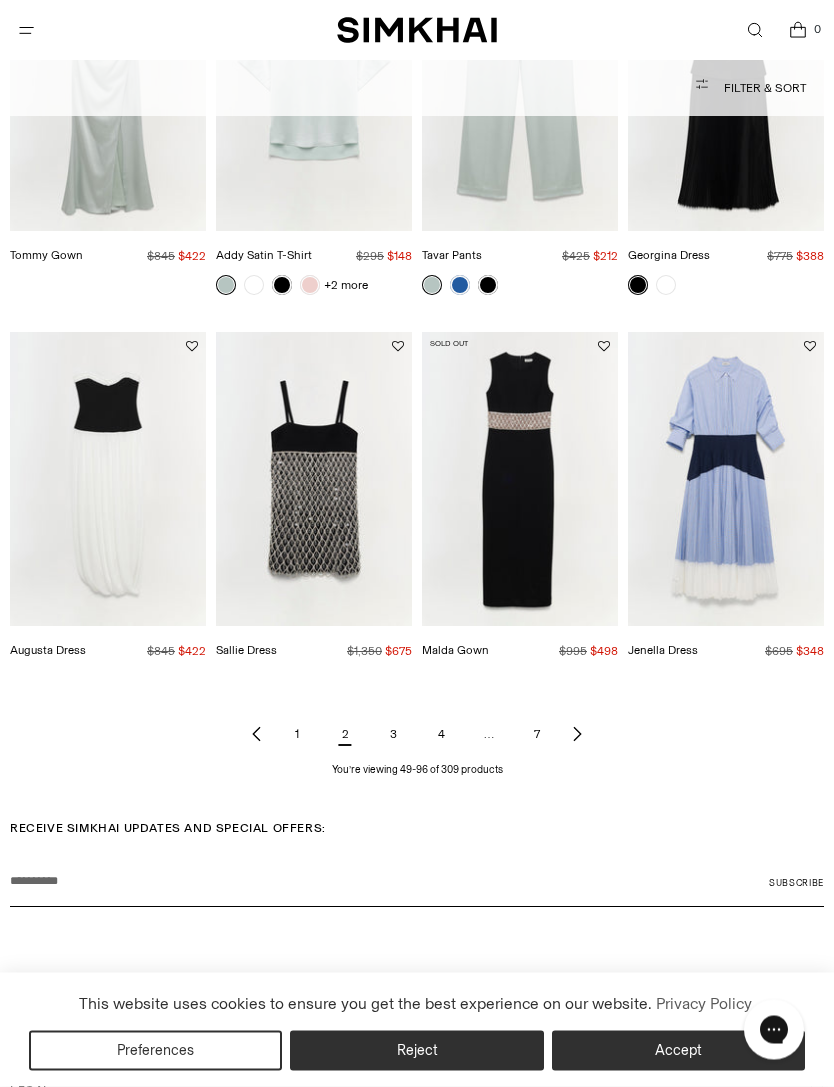 scroll, scrollTop: 4292, scrollLeft: 0, axis: vertical 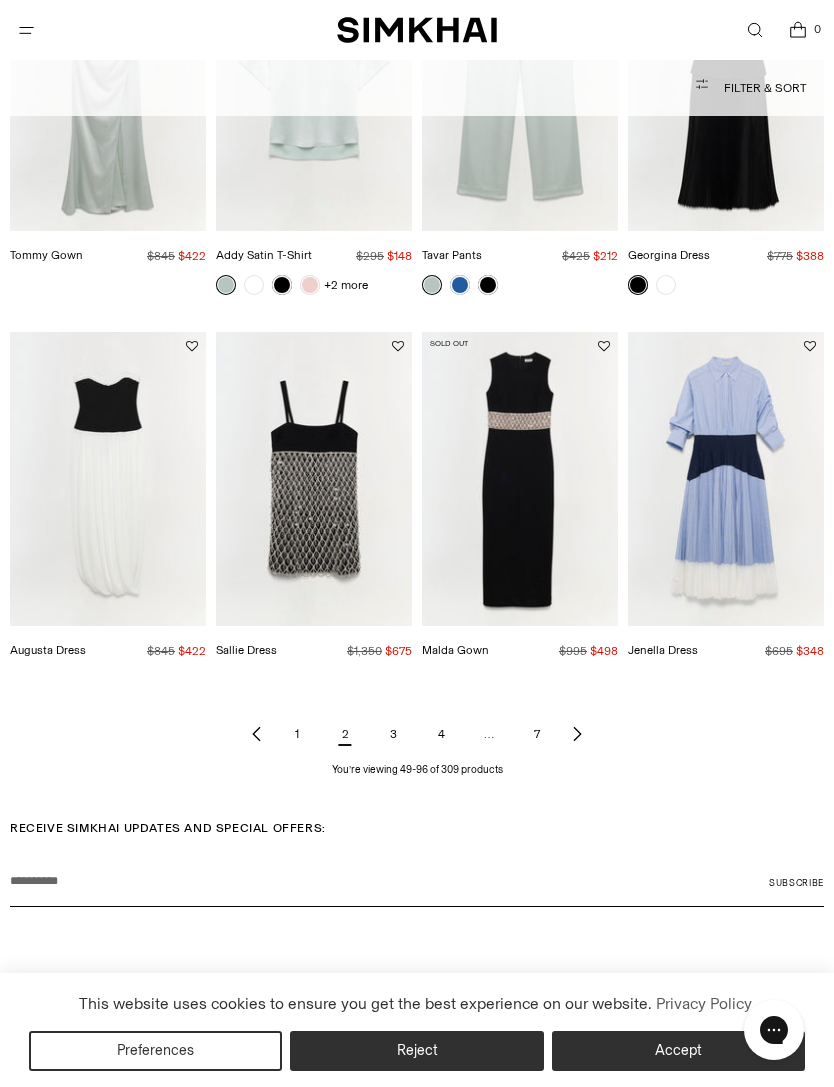 click at bounding box center (520, 479) 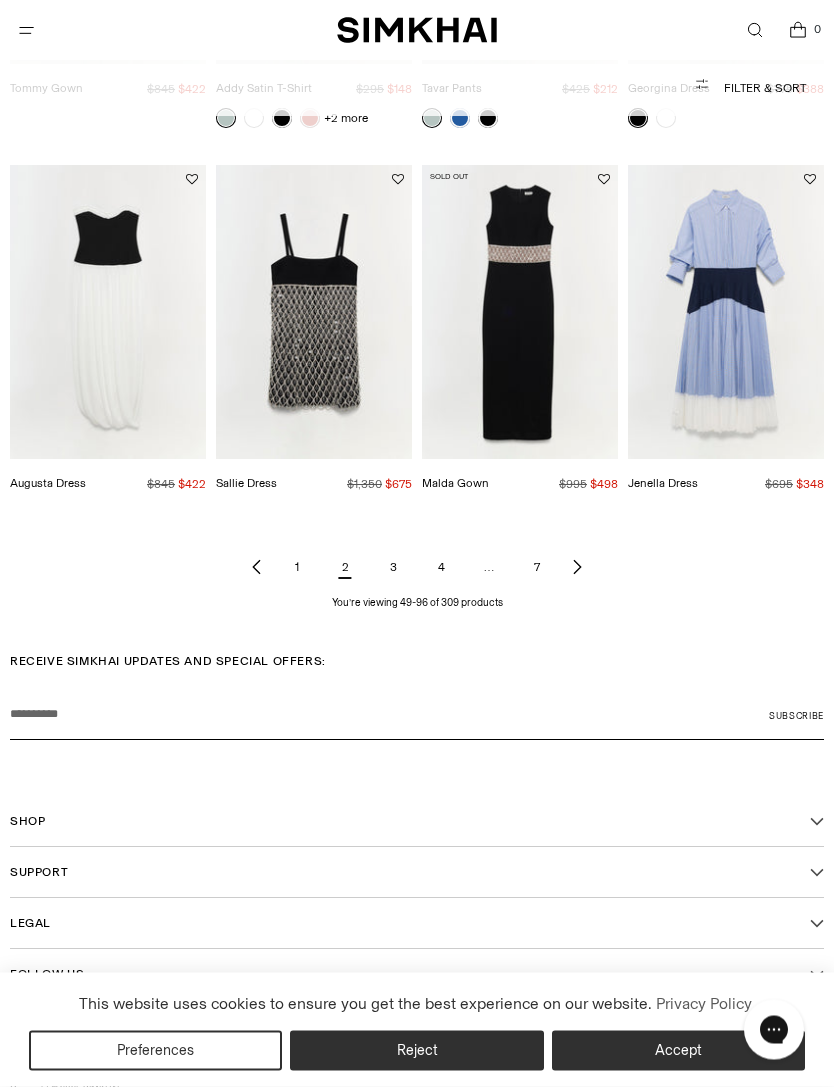 scroll, scrollTop: 4453, scrollLeft: 0, axis: vertical 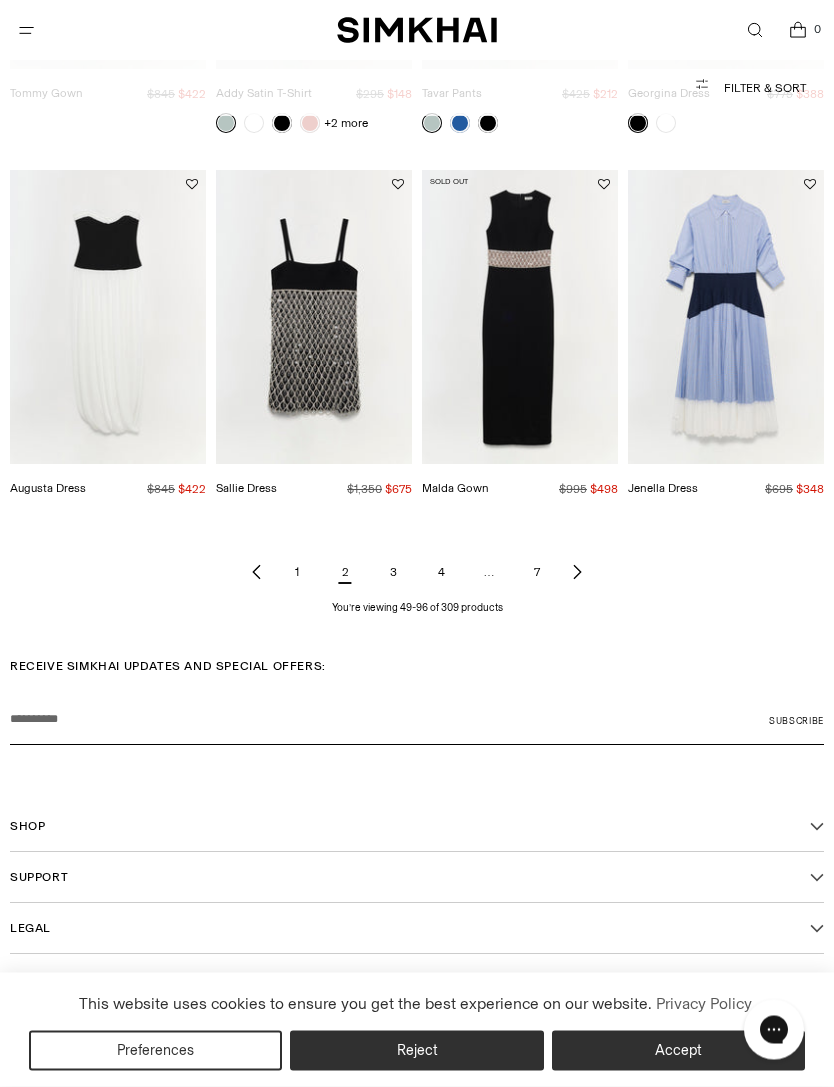 click 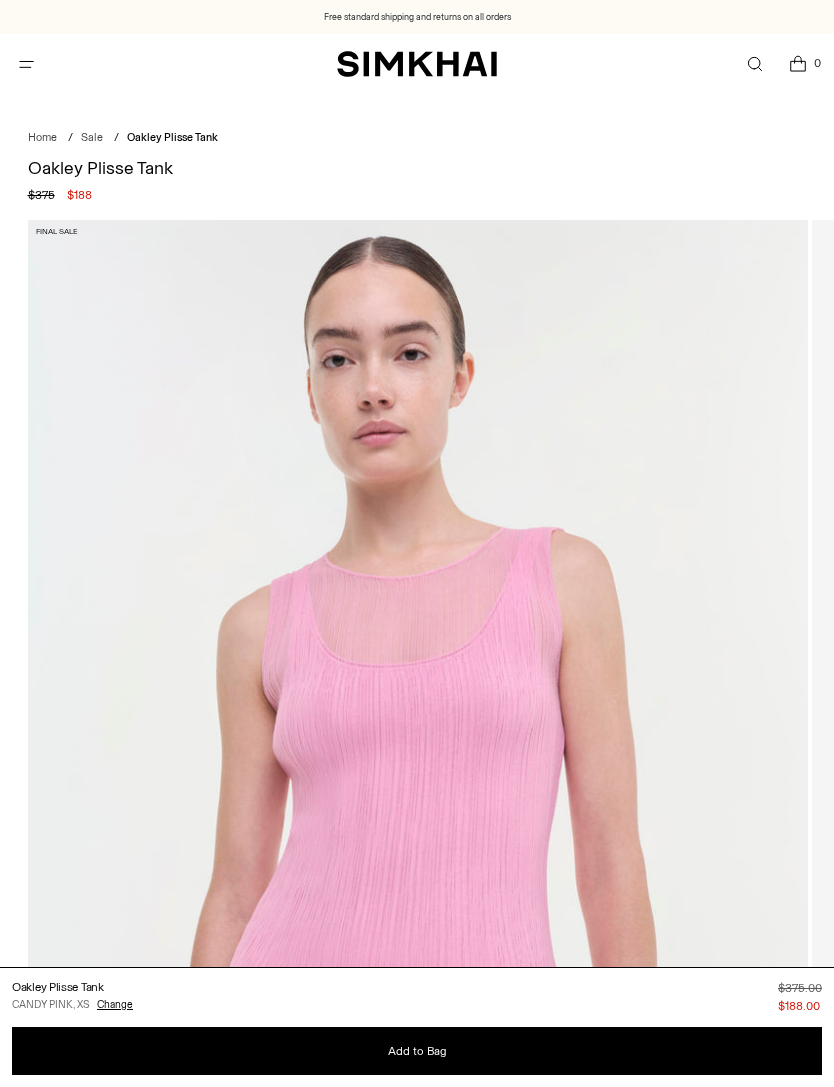 scroll, scrollTop: 0, scrollLeft: 0, axis: both 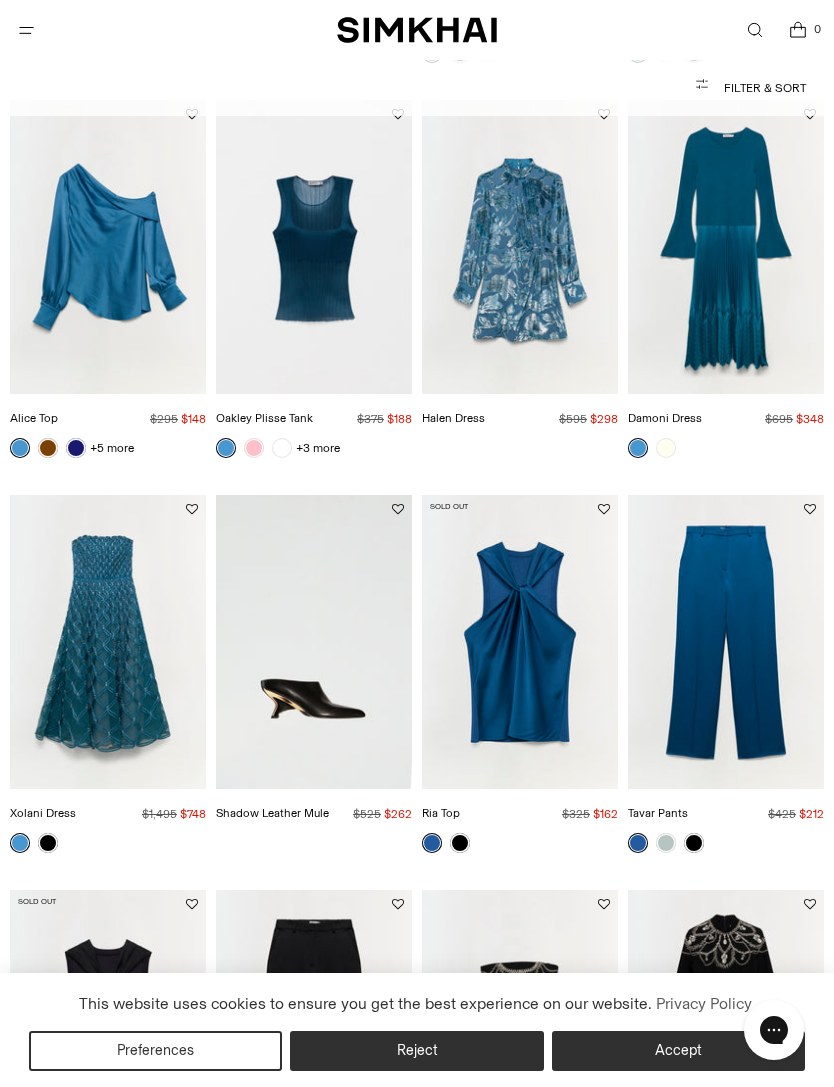 click at bounding box center (108, 642) 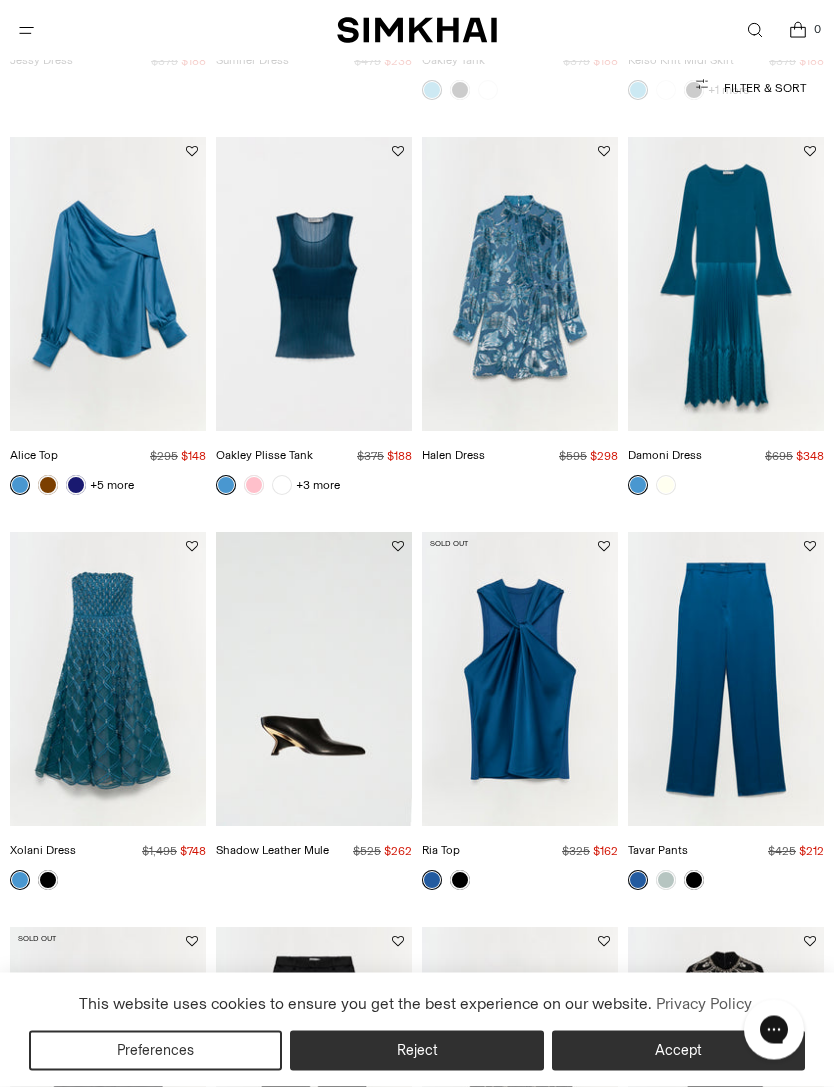scroll, scrollTop: 2023, scrollLeft: 0, axis: vertical 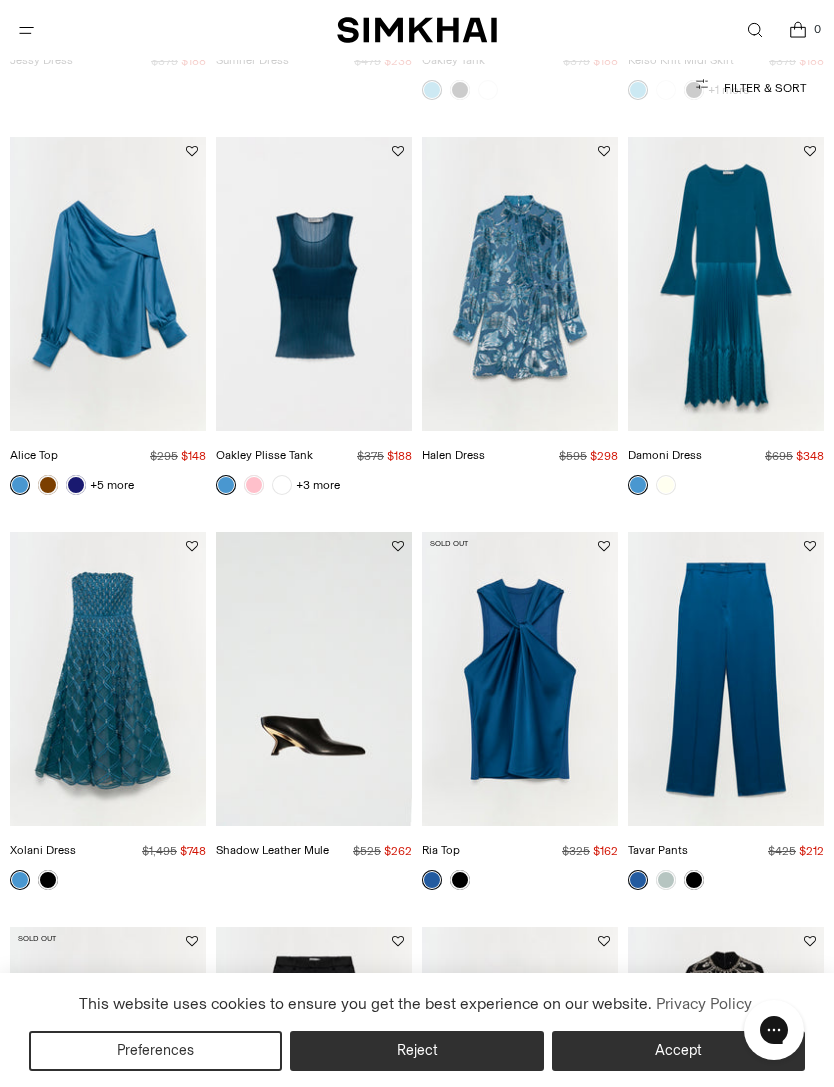 click at bounding box center (520, 679) 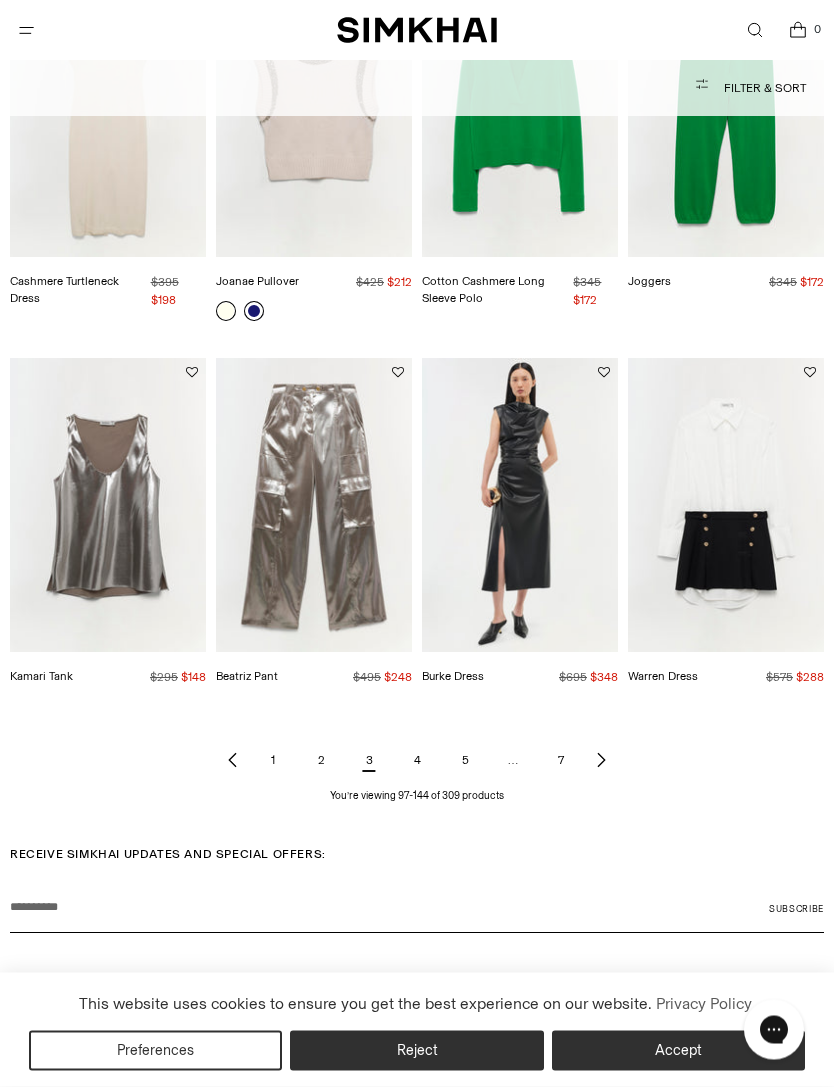 scroll, scrollTop: 4172, scrollLeft: 0, axis: vertical 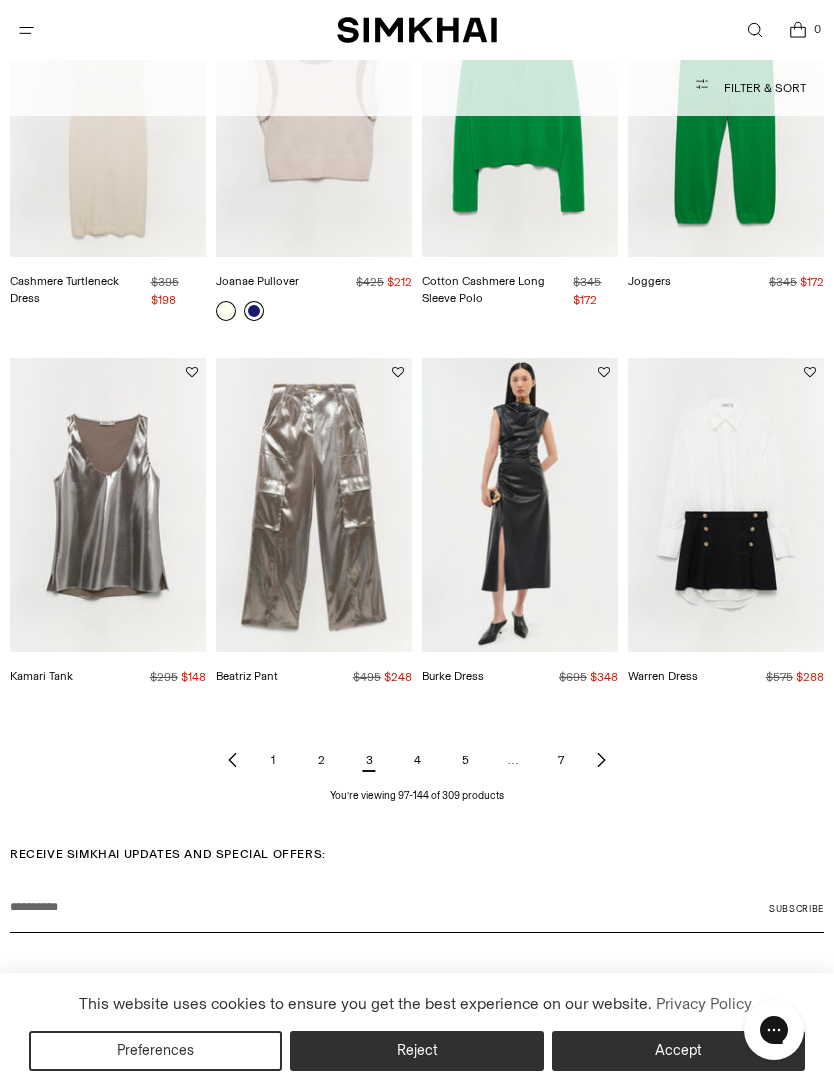 click at bounding box center (520, 505) 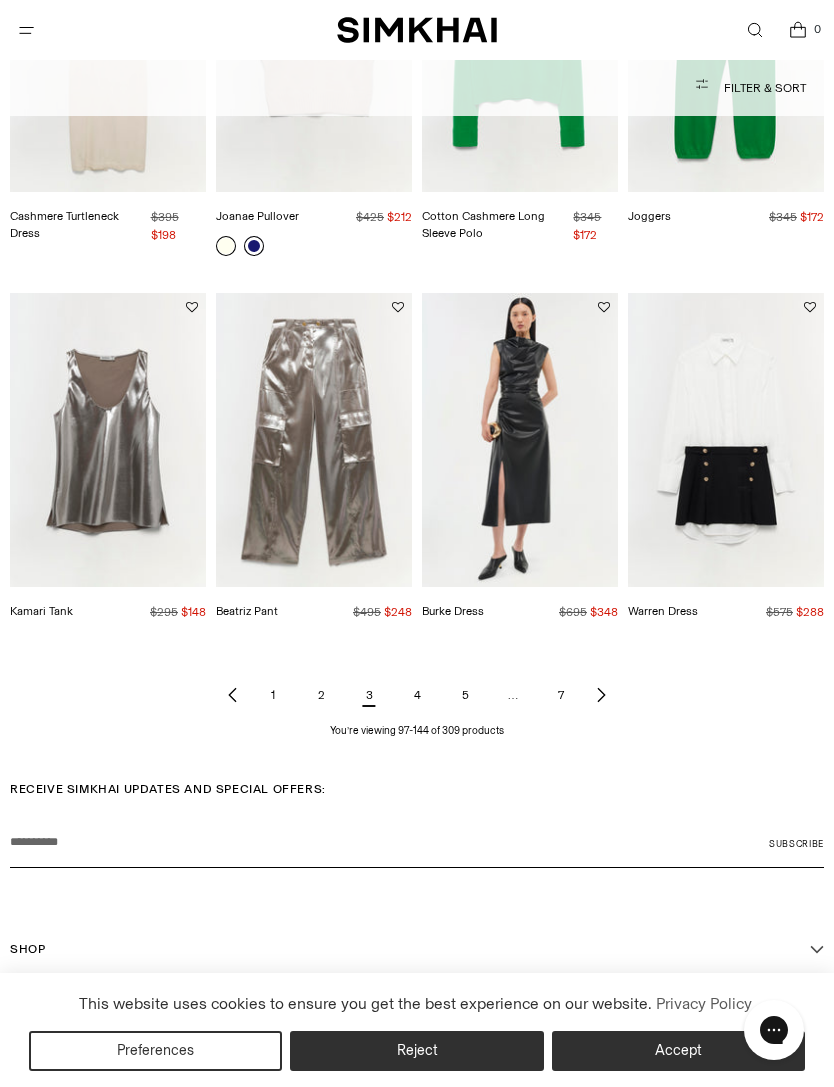 click at bounding box center (520, 440) 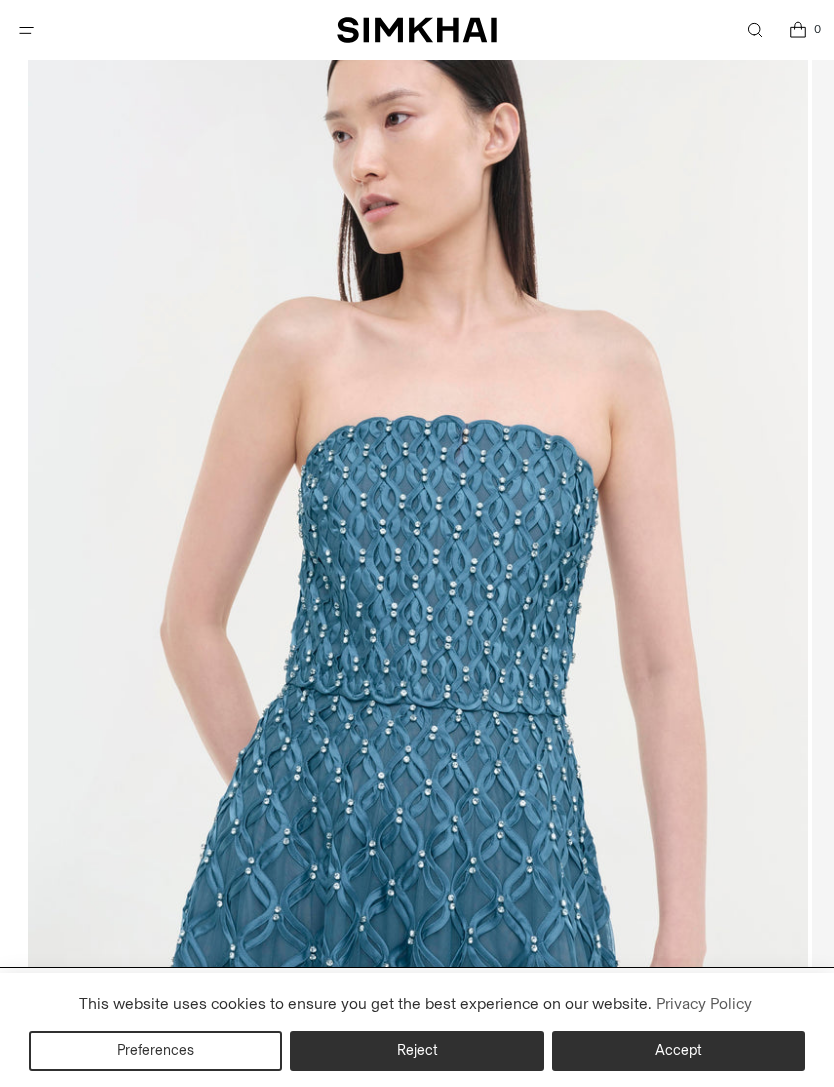 scroll, scrollTop: 0, scrollLeft: 0, axis: both 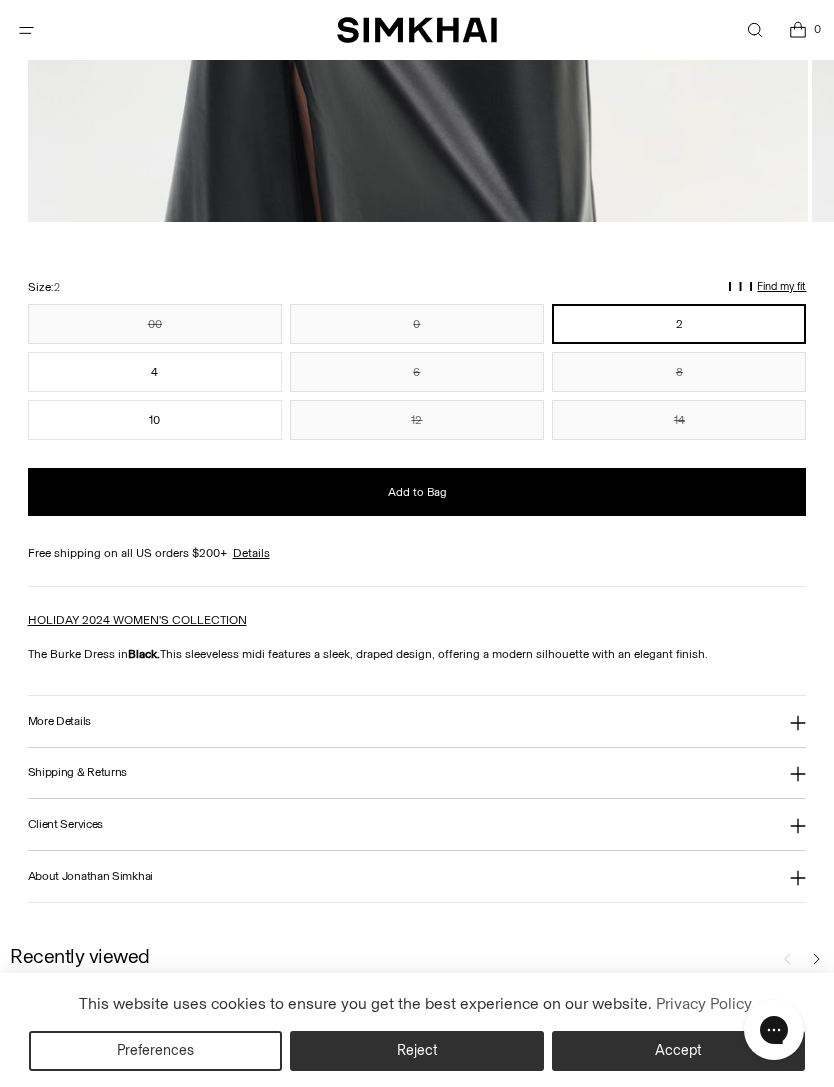 click on "More Details" at bounding box center (417, 721) 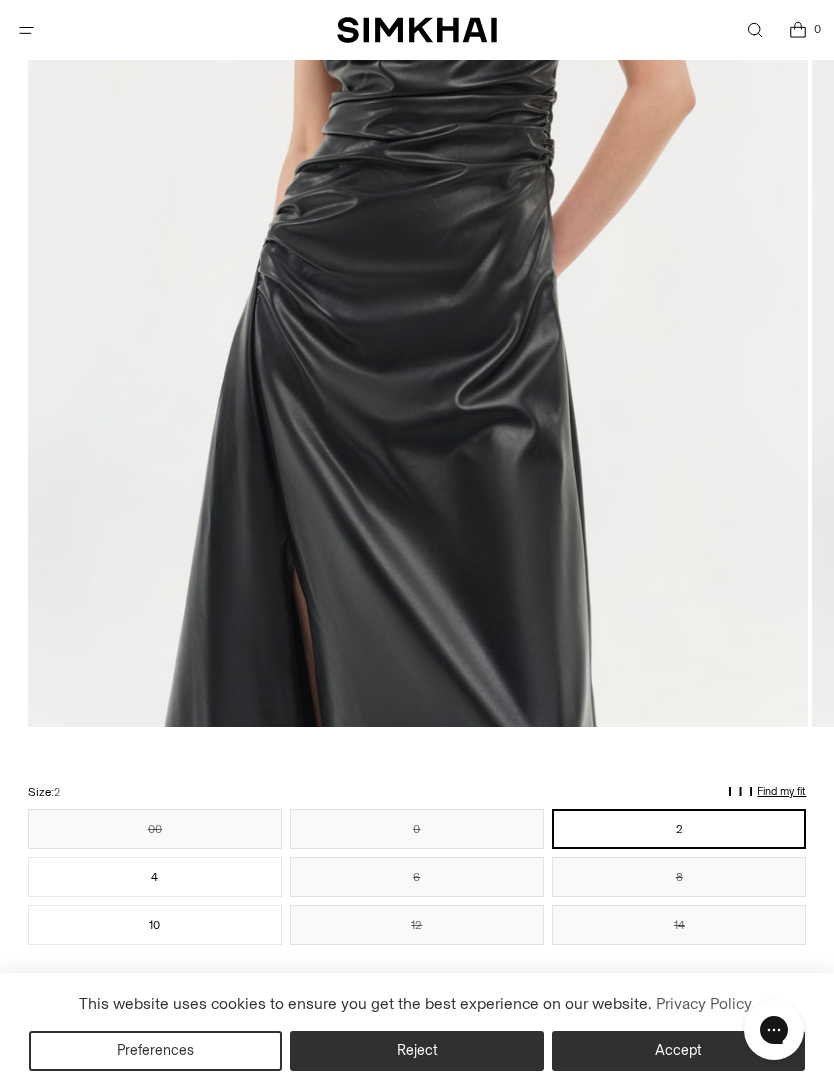 scroll, scrollTop: 662, scrollLeft: 0, axis: vertical 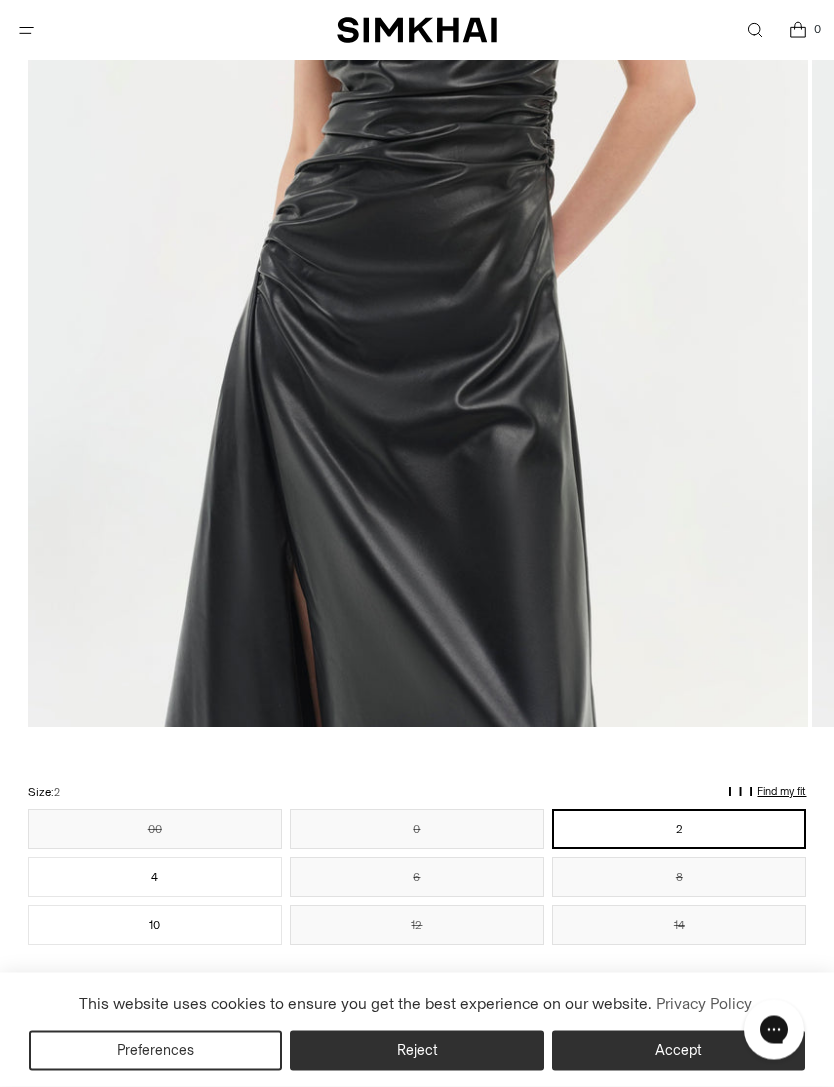 click on "Find my fit" at bounding box center (143, 801) 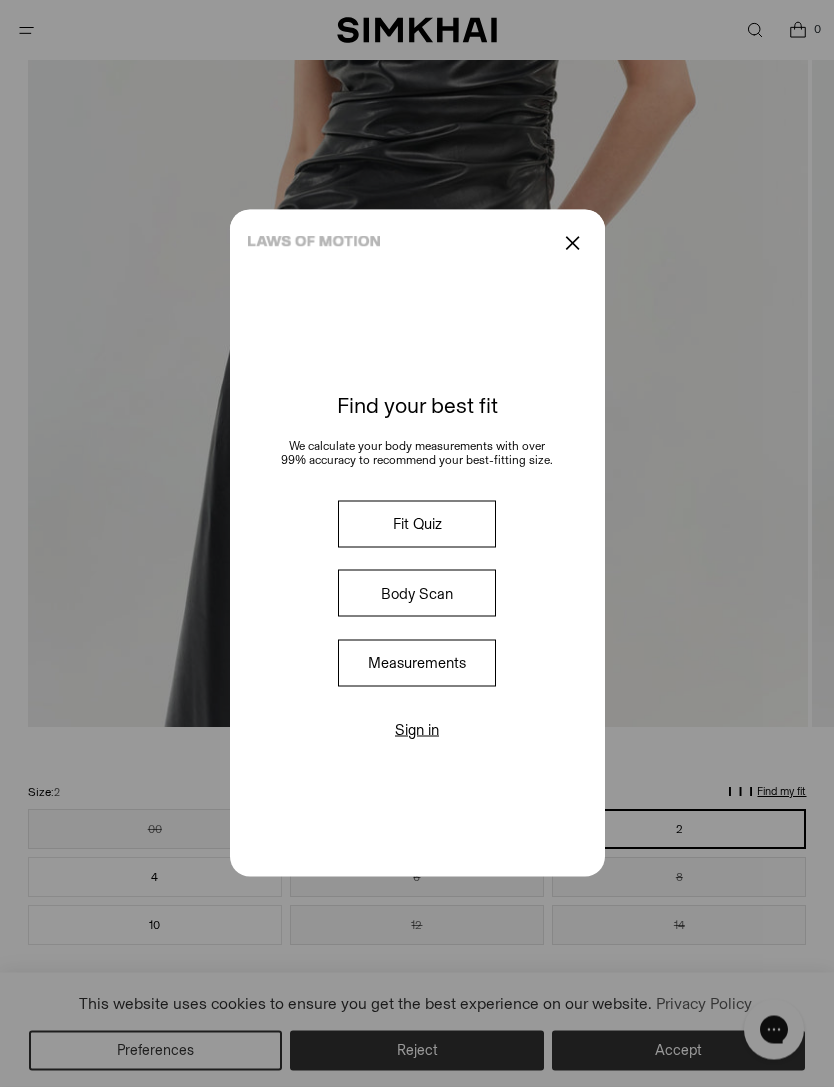 scroll, scrollTop: 663, scrollLeft: 0, axis: vertical 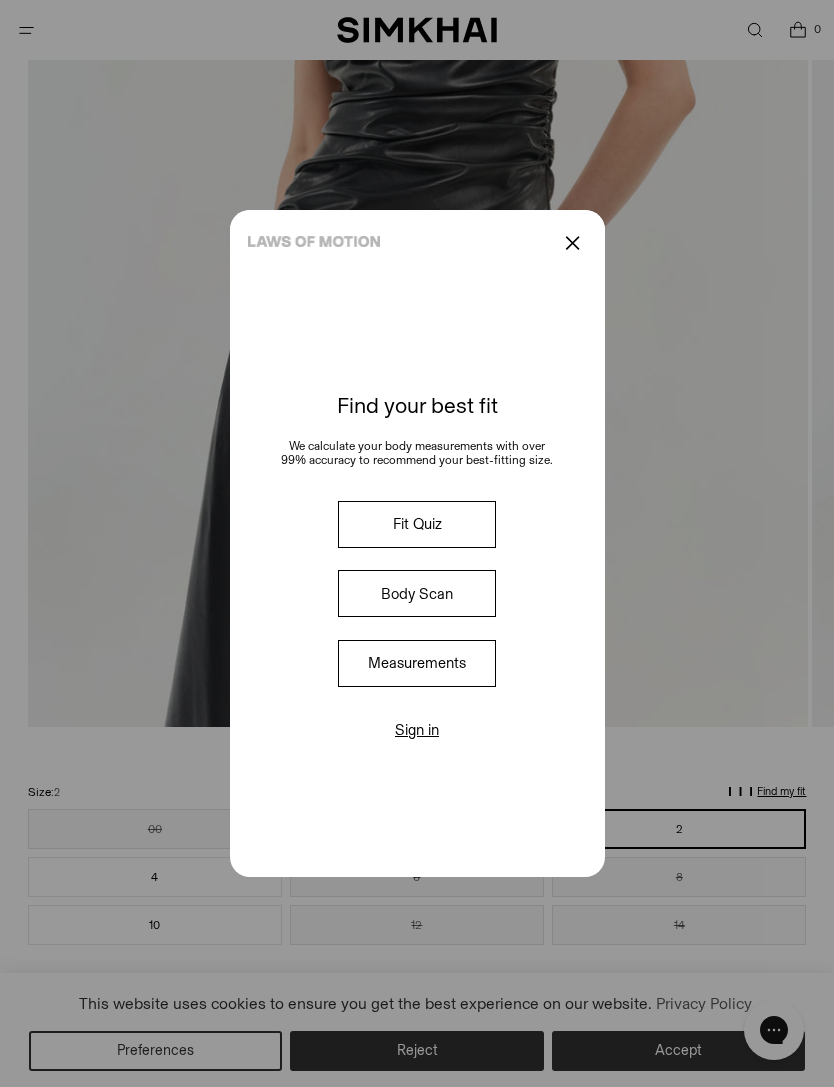 click on "Measurements" at bounding box center [417, 663] 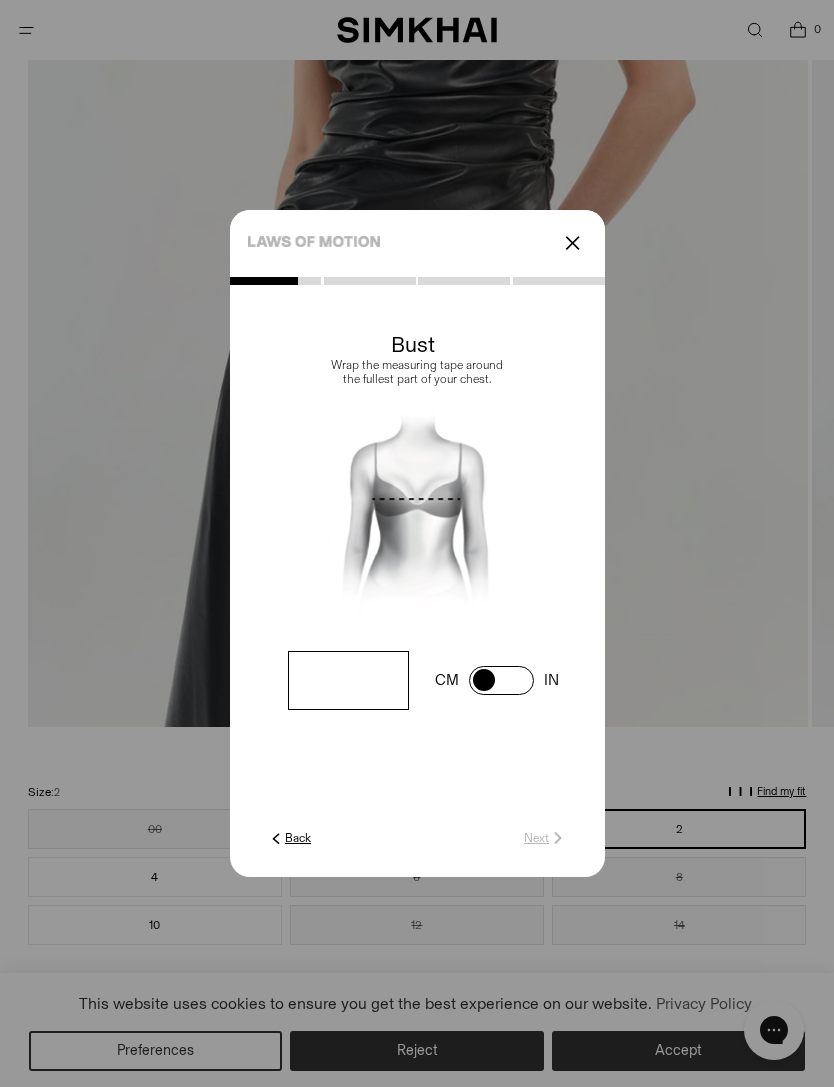 click at bounding box center [417, 543] 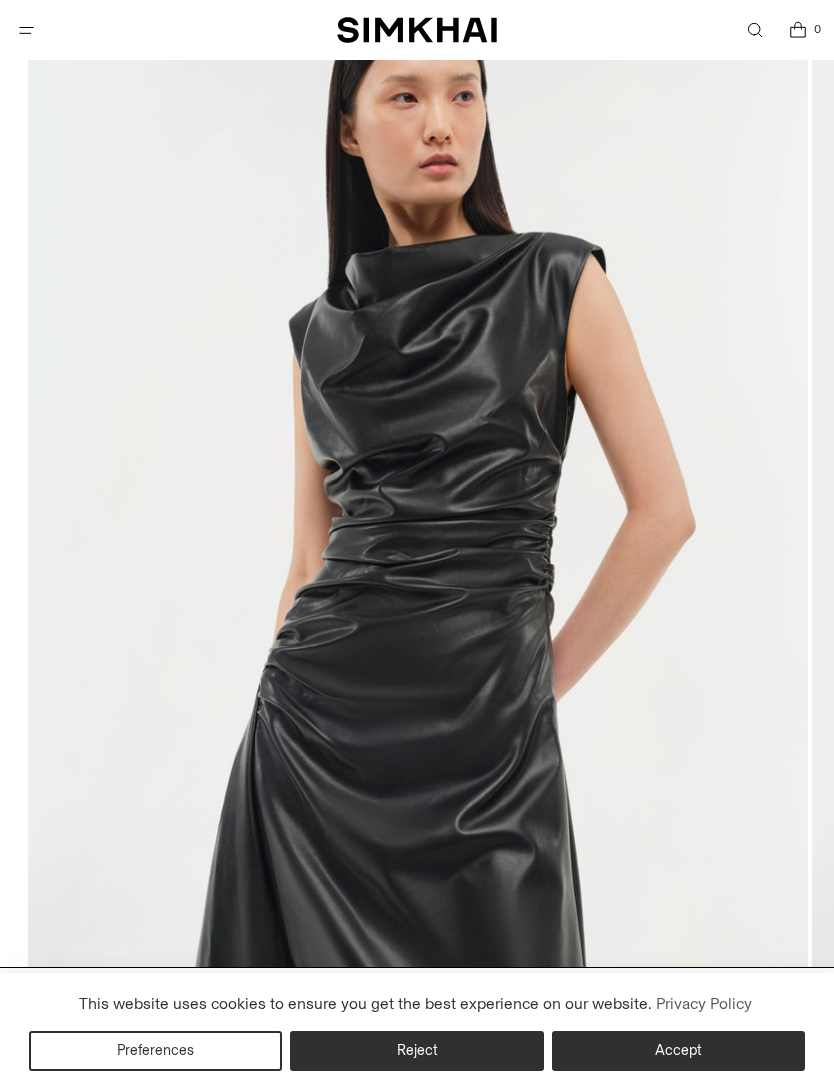 scroll, scrollTop: 233, scrollLeft: 0, axis: vertical 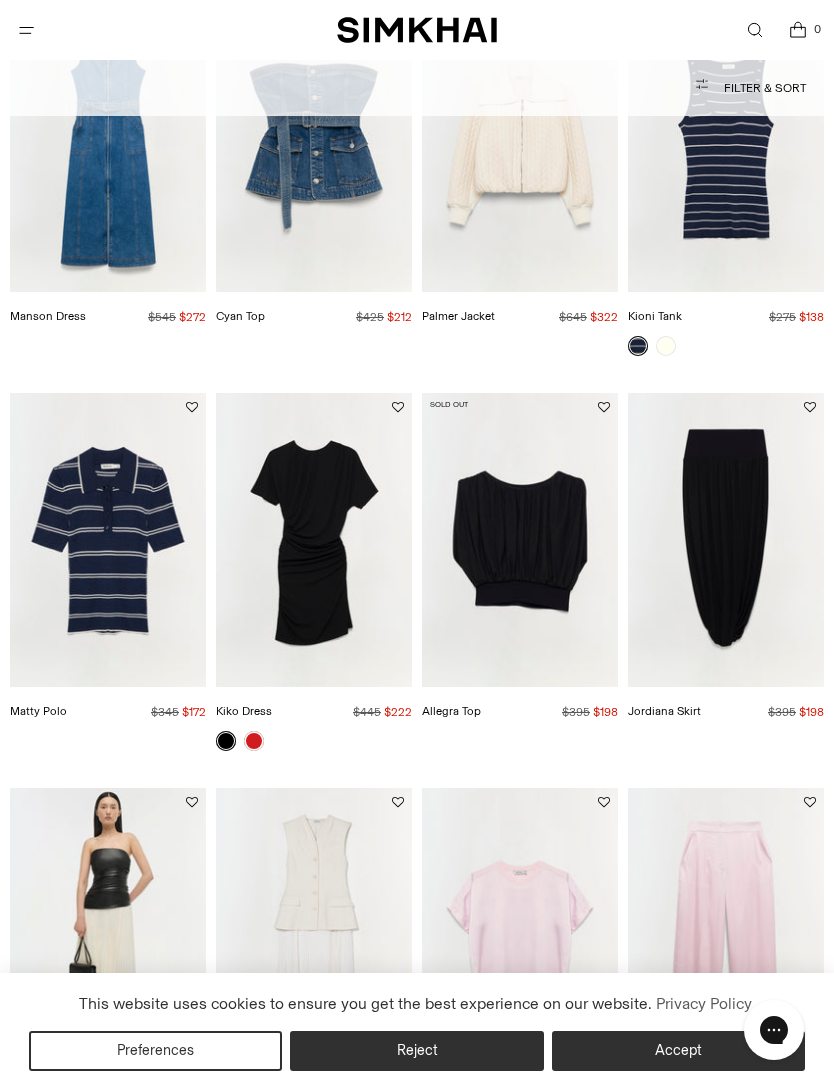 click at bounding box center (314, 540) 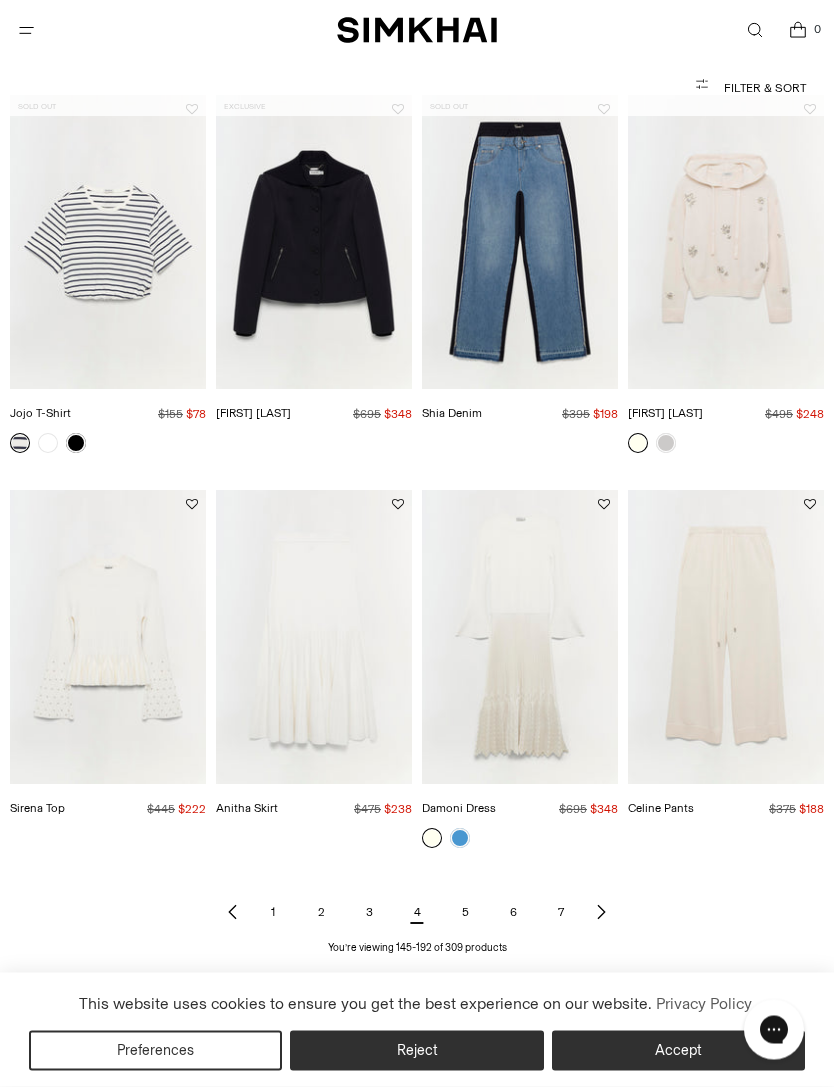 scroll, scrollTop: 4041, scrollLeft: 0, axis: vertical 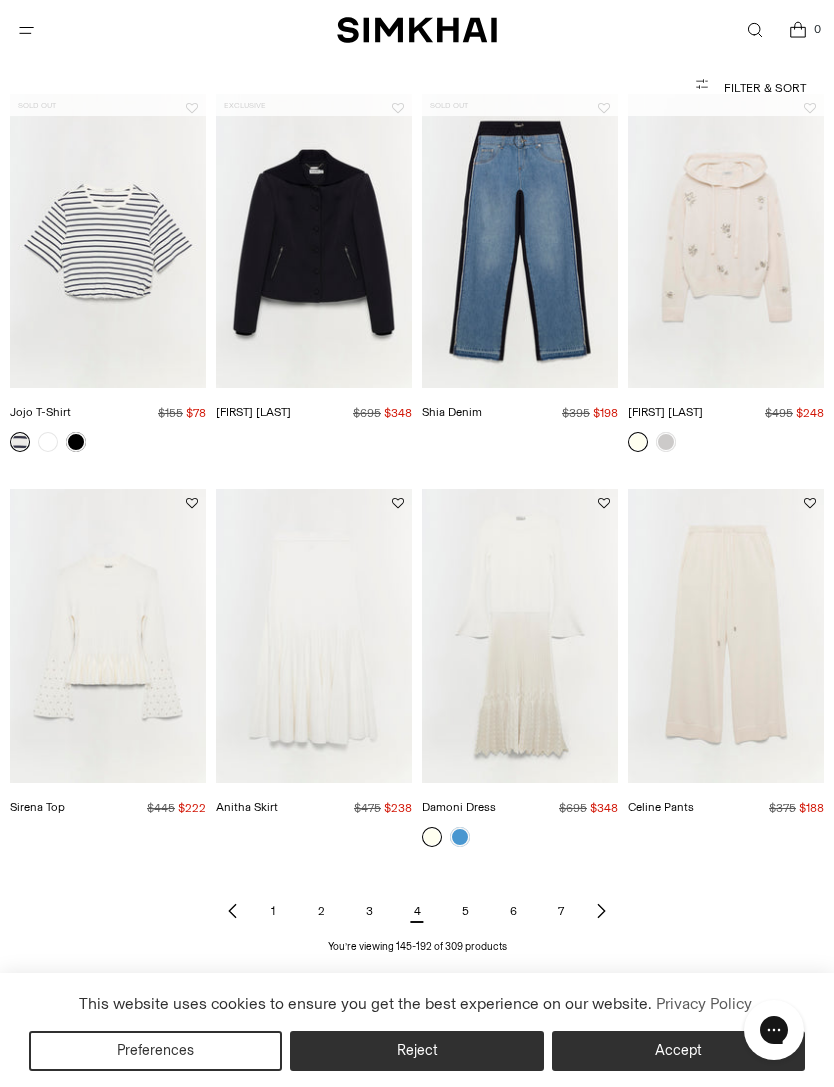 click 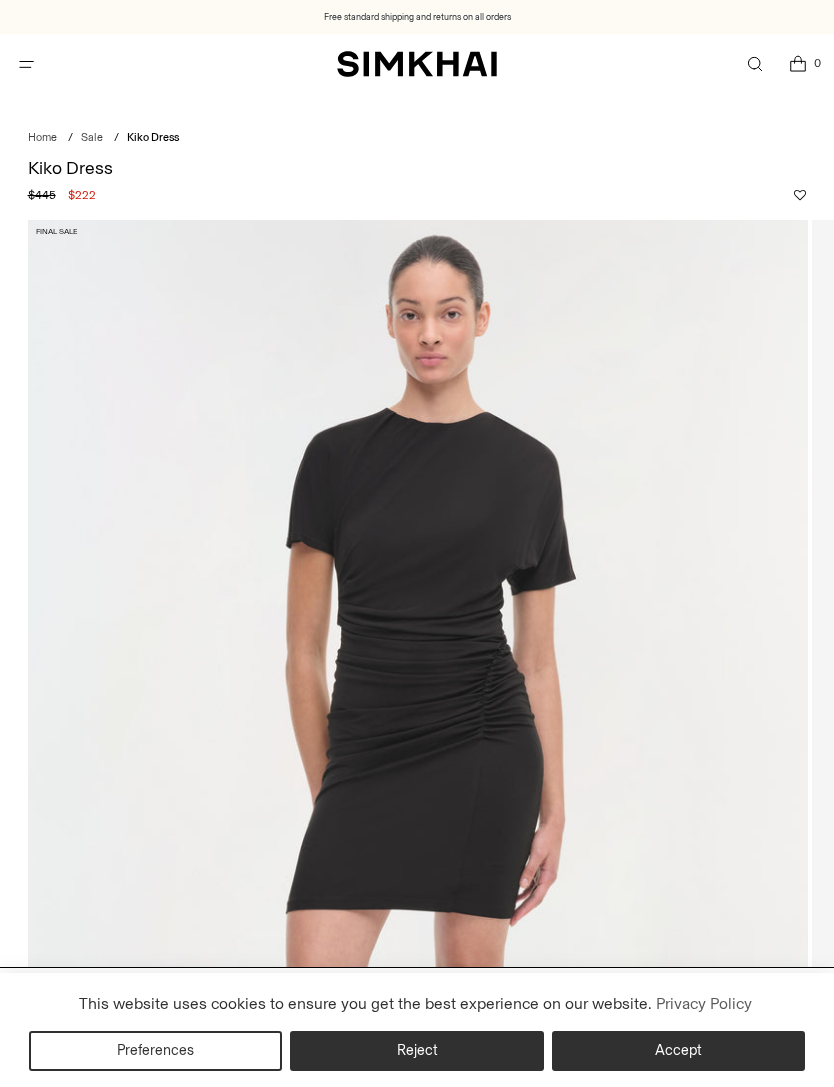 scroll, scrollTop: 18, scrollLeft: 0, axis: vertical 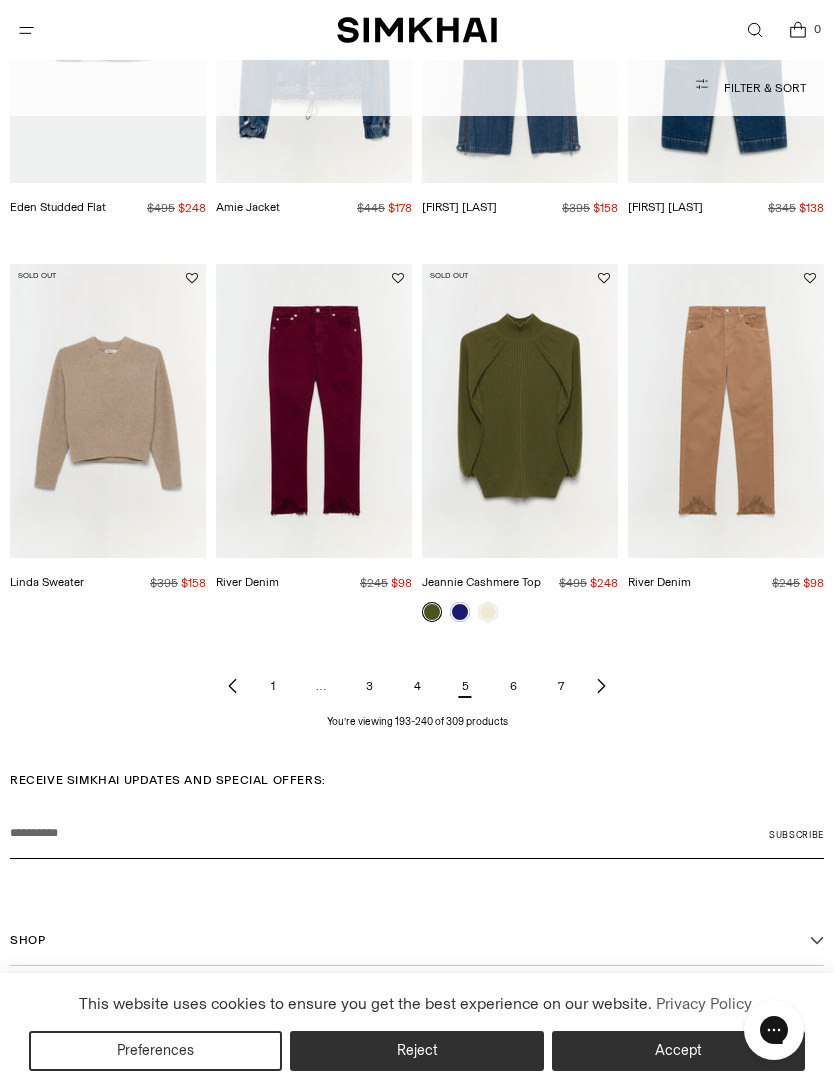click 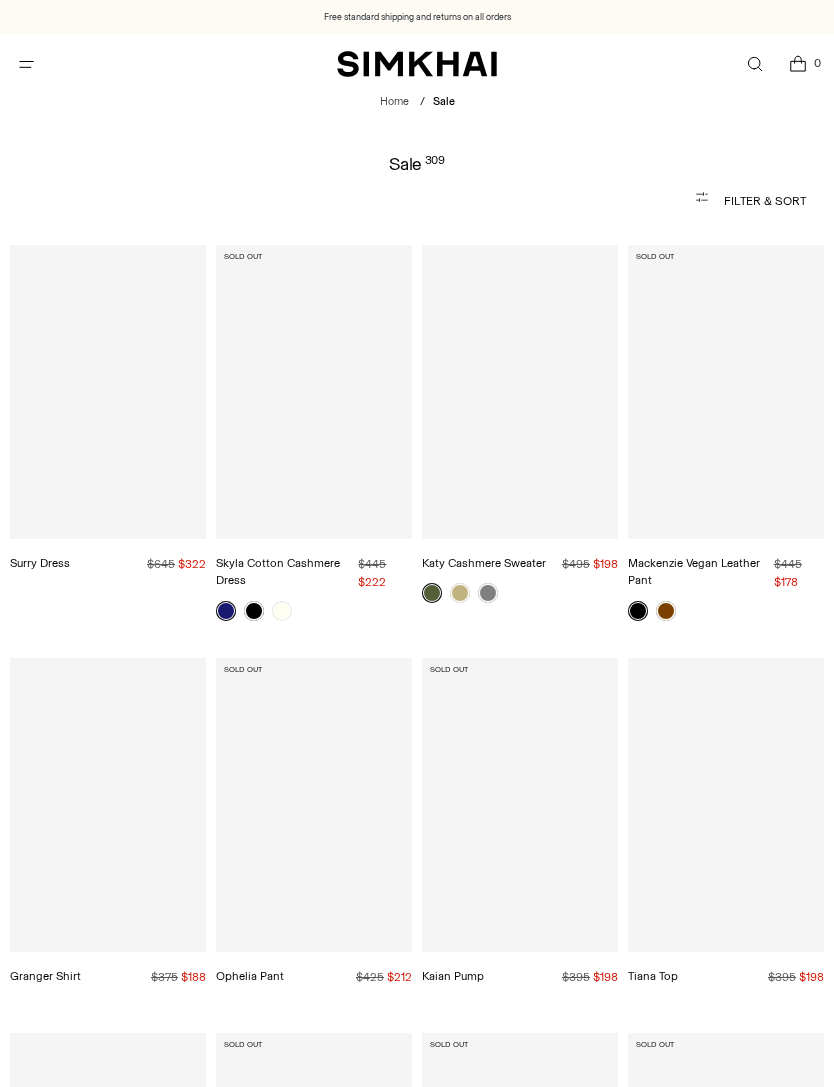 scroll, scrollTop: 0, scrollLeft: 0, axis: both 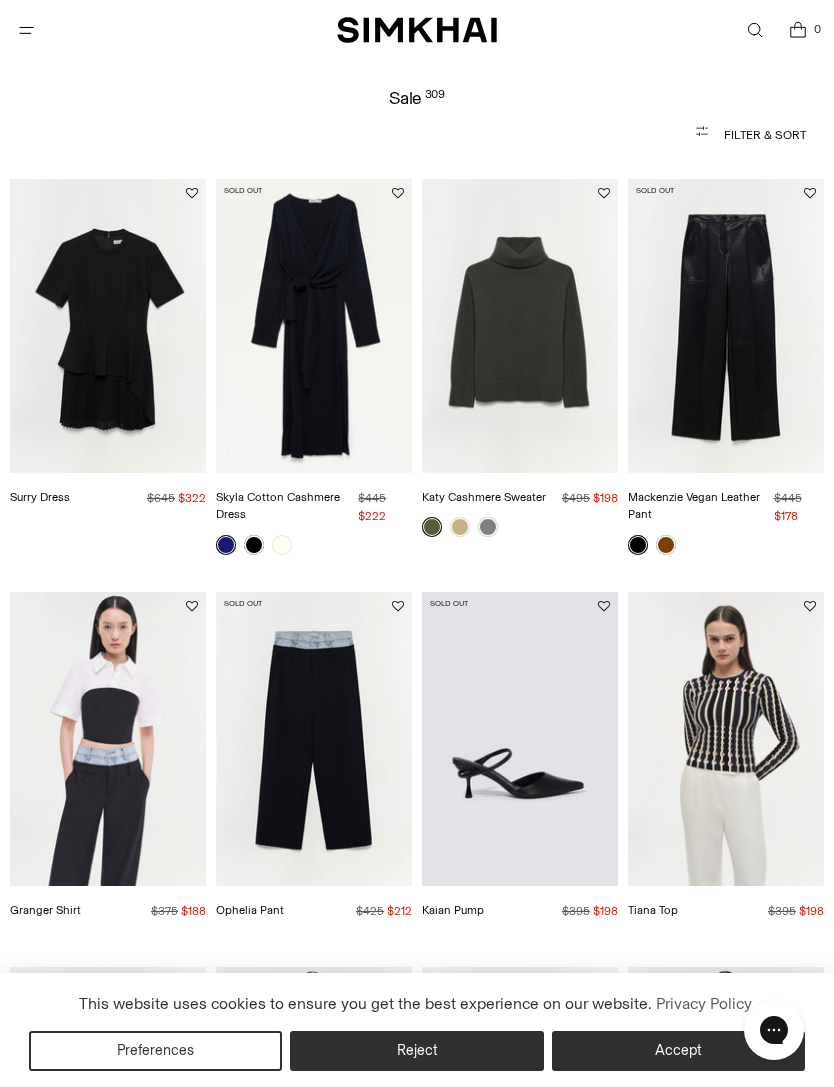 click at bounding box center [726, 739] 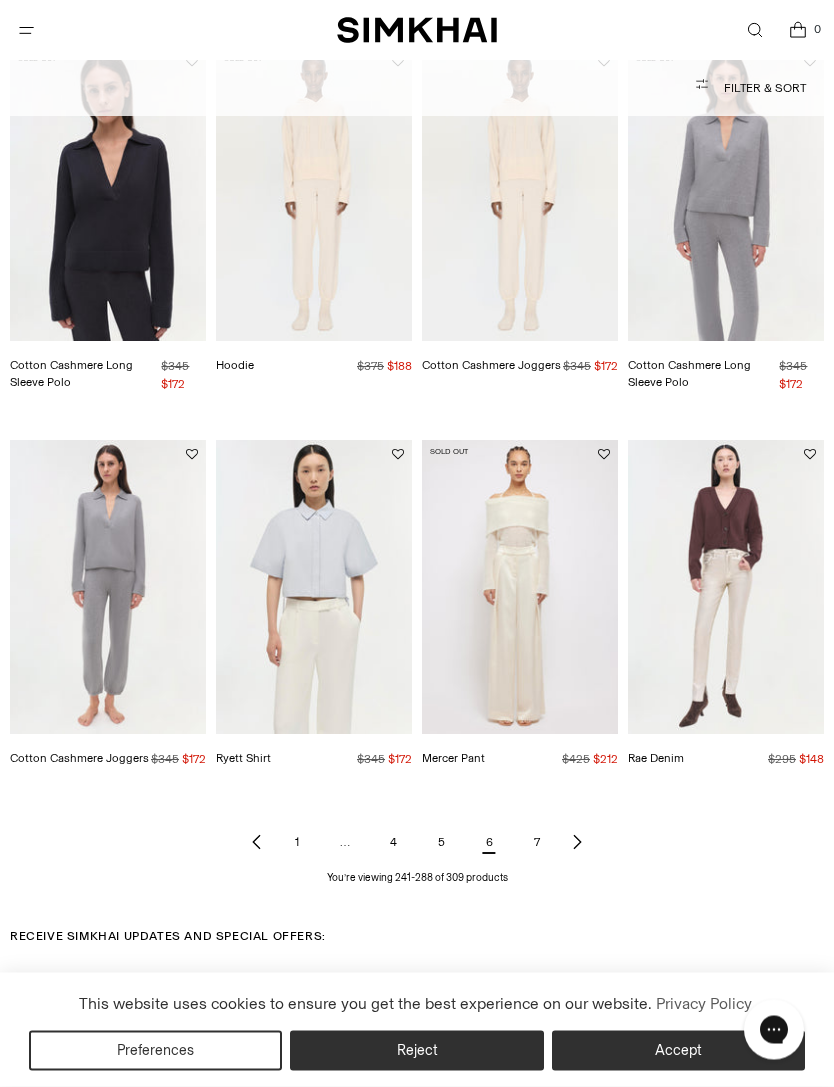 scroll, scrollTop: 4046, scrollLeft: 0, axis: vertical 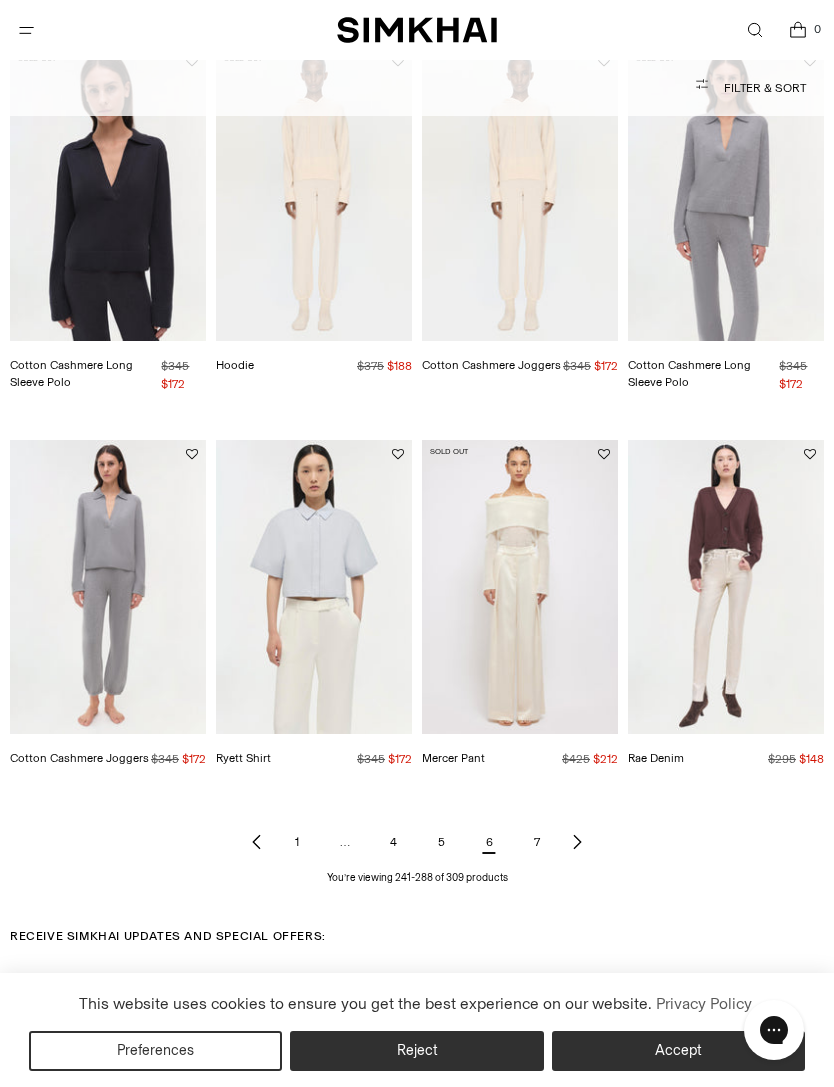 click 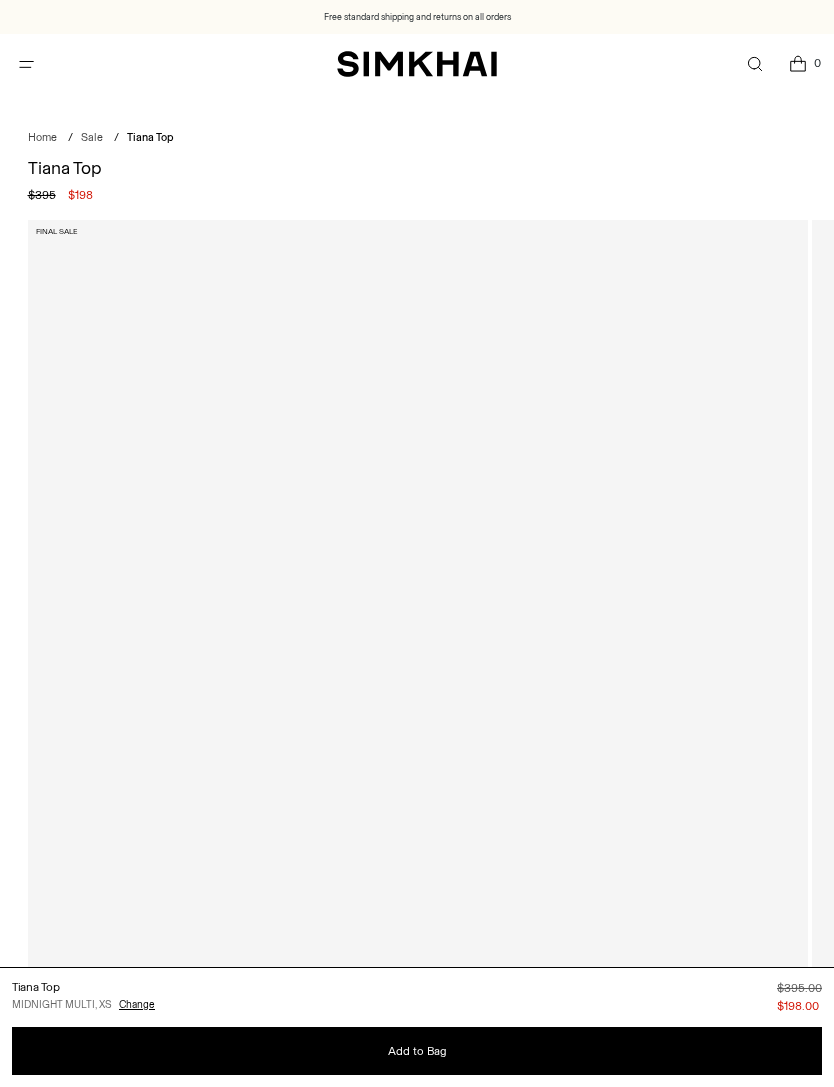 scroll, scrollTop: 0, scrollLeft: 0, axis: both 